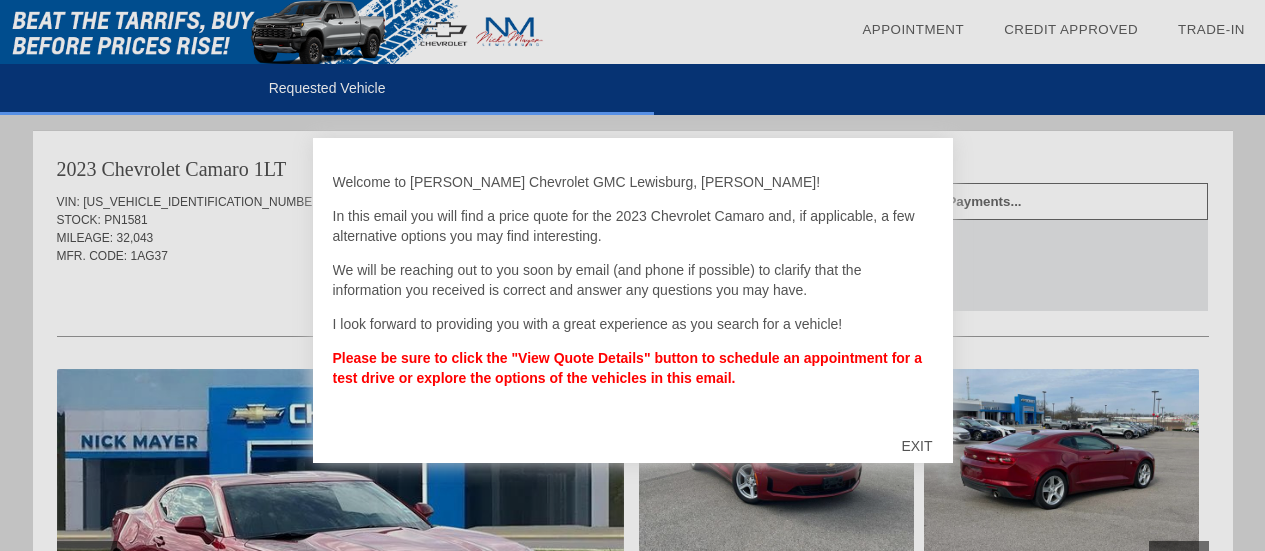 scroll, scrollTop: 200, scrollLeft: 0, axis: vertical 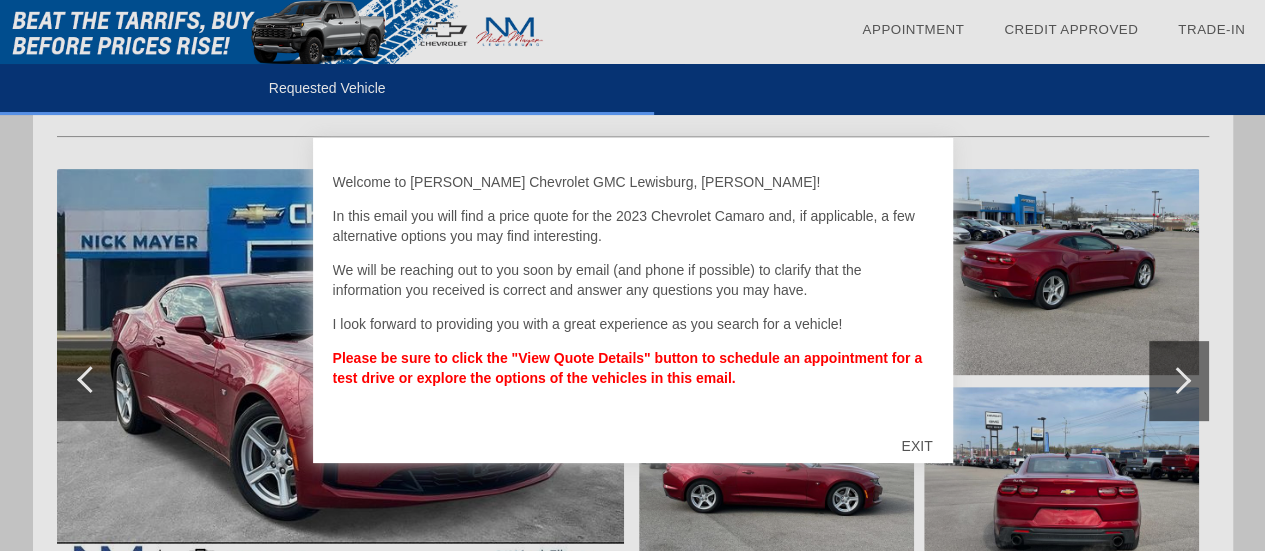 click on "EXIT" at bounding box center [916, 446] 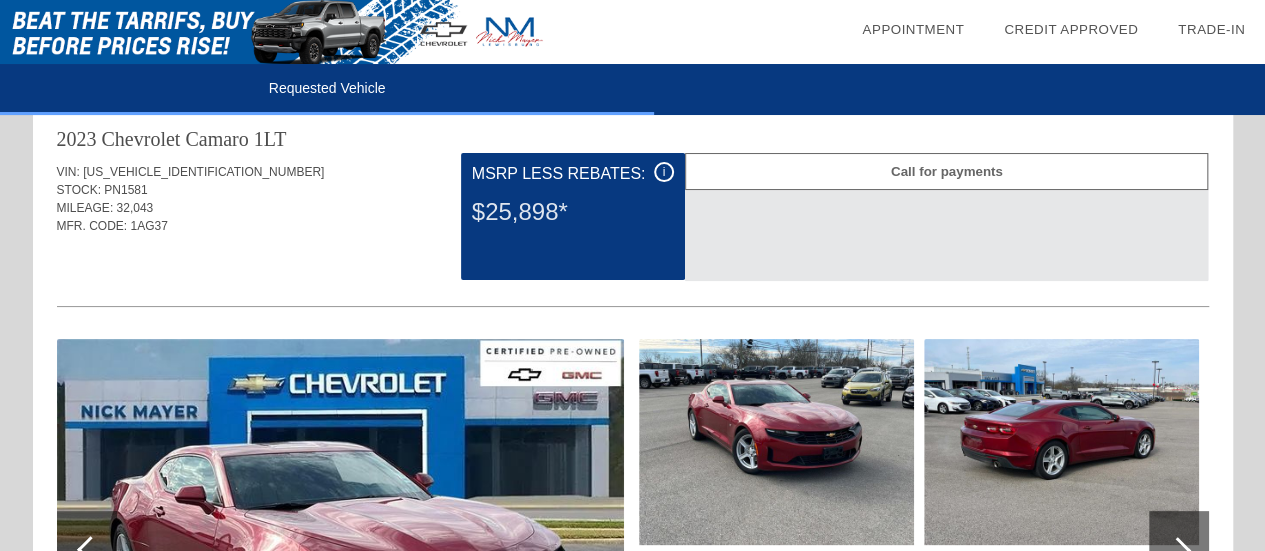 scroll, scrollTop: 0, scrollLeft: 0, axis: both 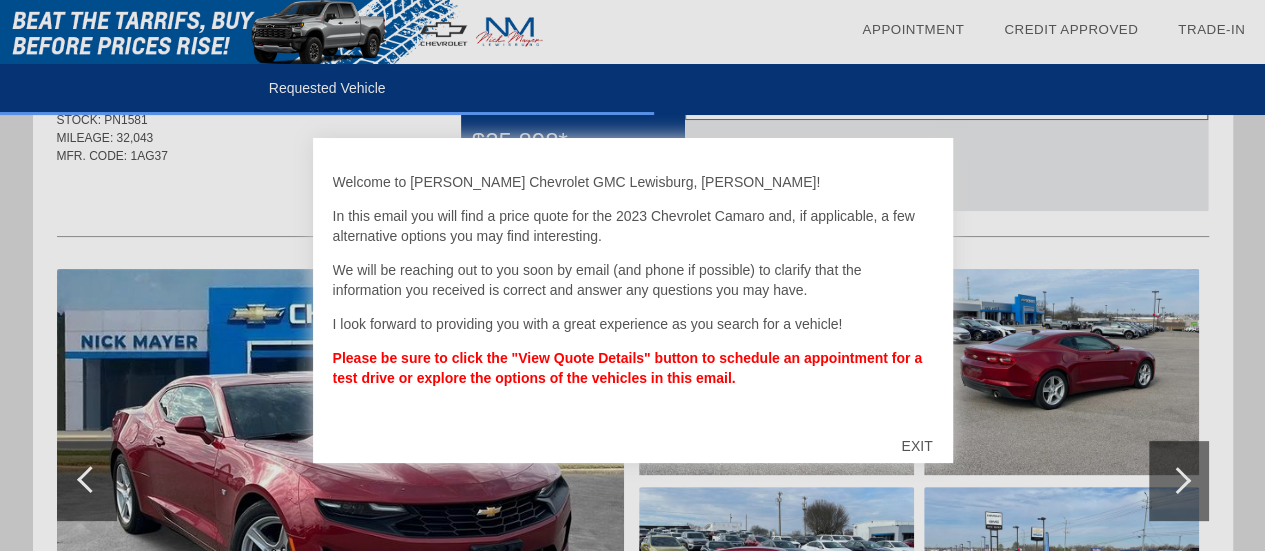 click on "EXIT" at bounding box center [916, 446] 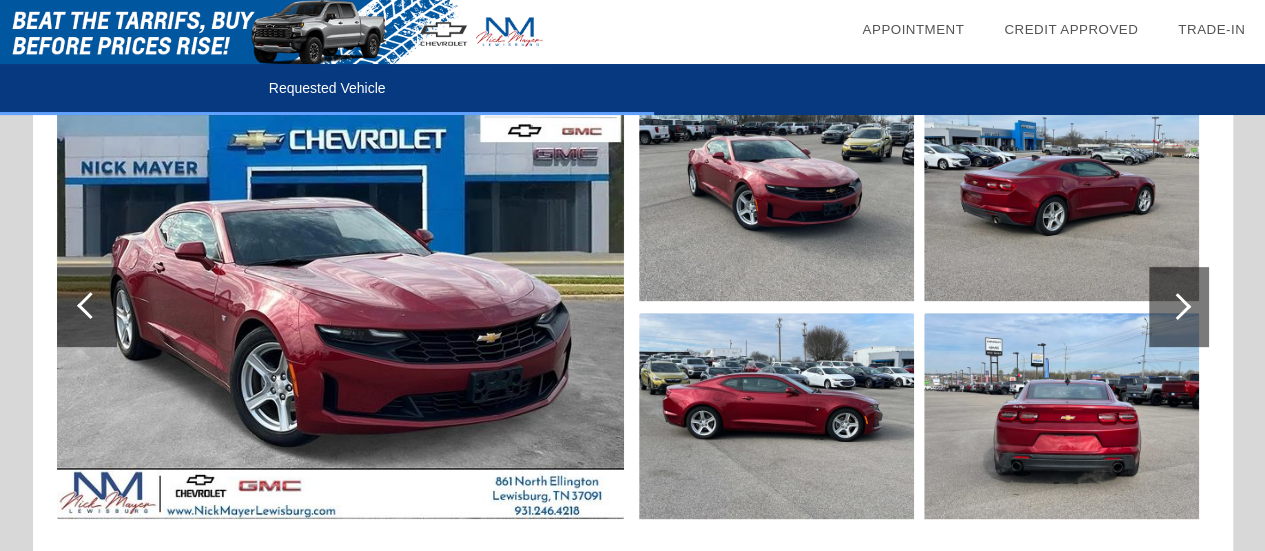 scroll, scrollTop: 300, scrollLeft: 0, axis: vertical 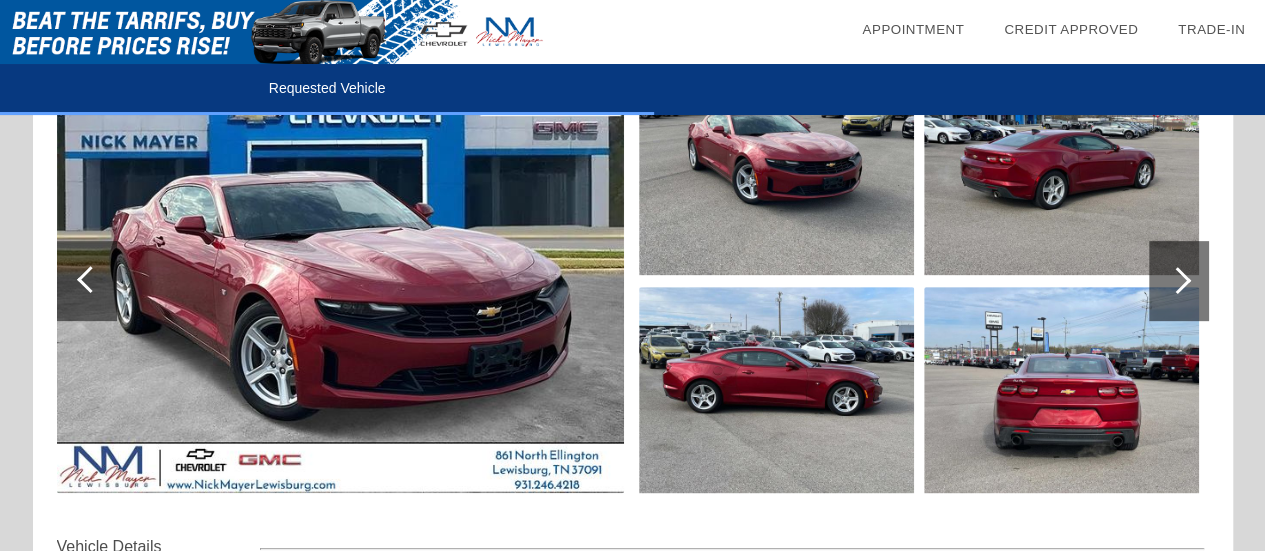 click at bounding box center [1177, 280] 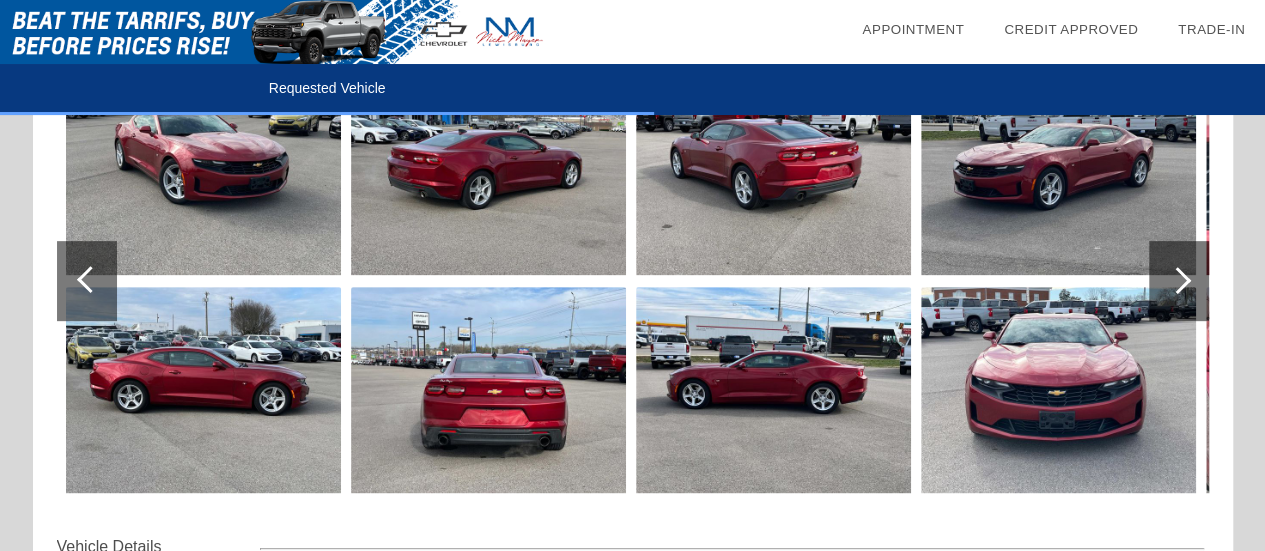 click at bounding box center (1177, 280) 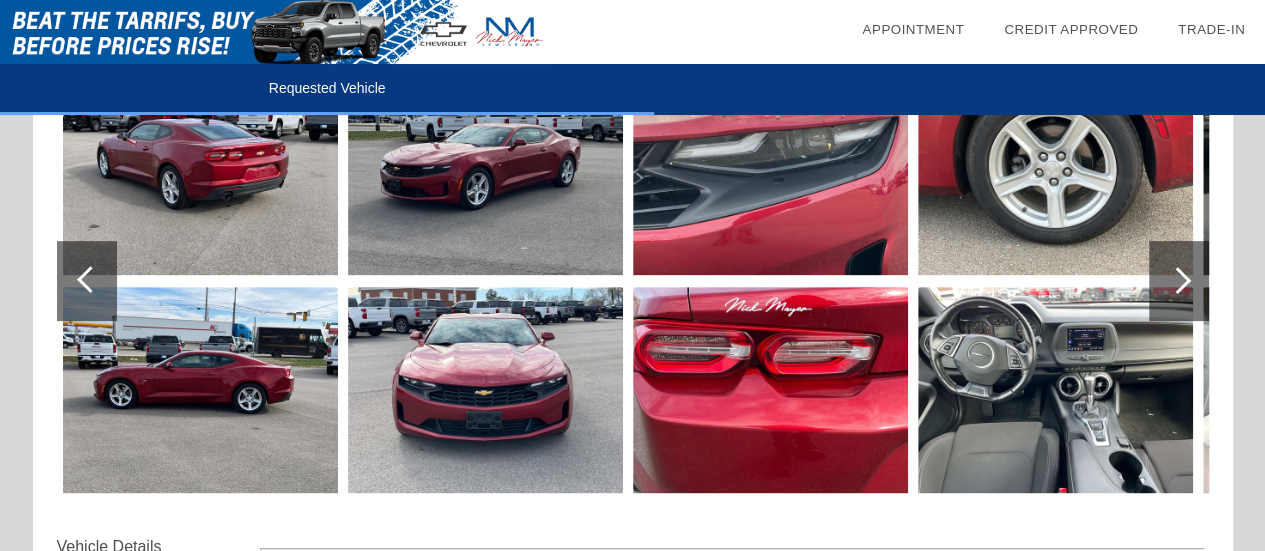 click at bounding box center (1177, 280) 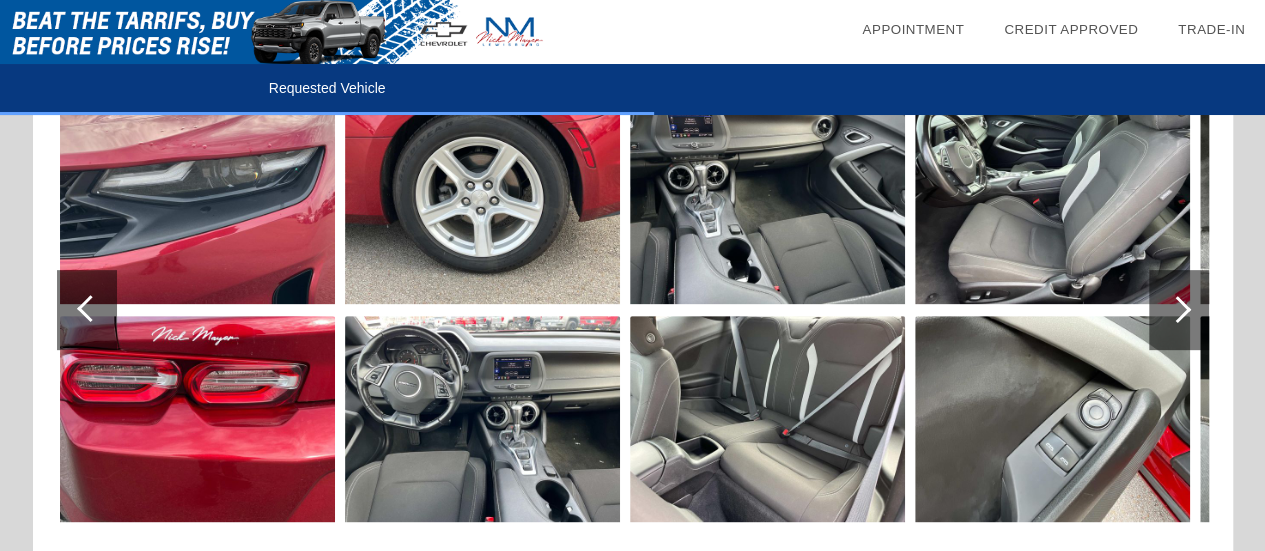 scroll, scrollTop: 300, scrollLeft: 0, axis: vertical 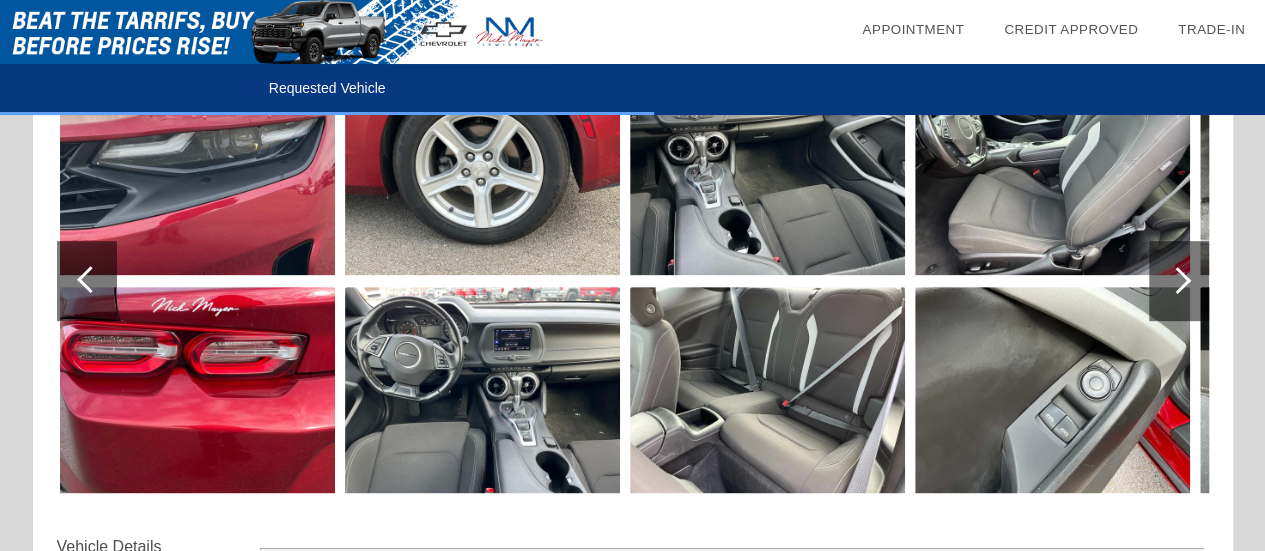click at bounding box center (482, 390) 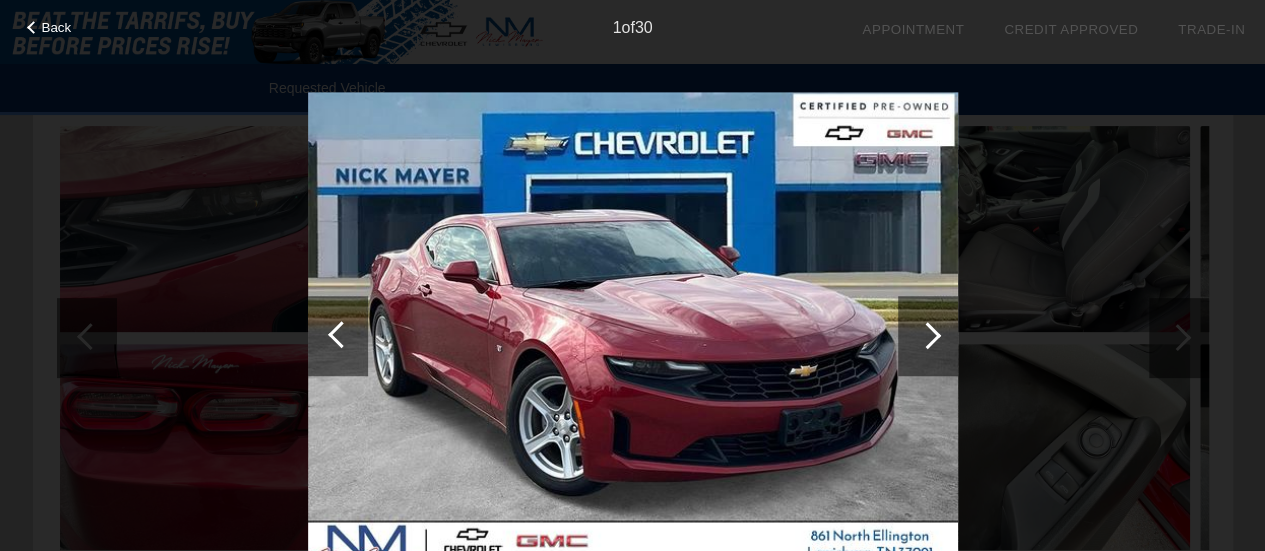 scroll, scrollTop: 200, scrollLeft: 0, axis: vertical 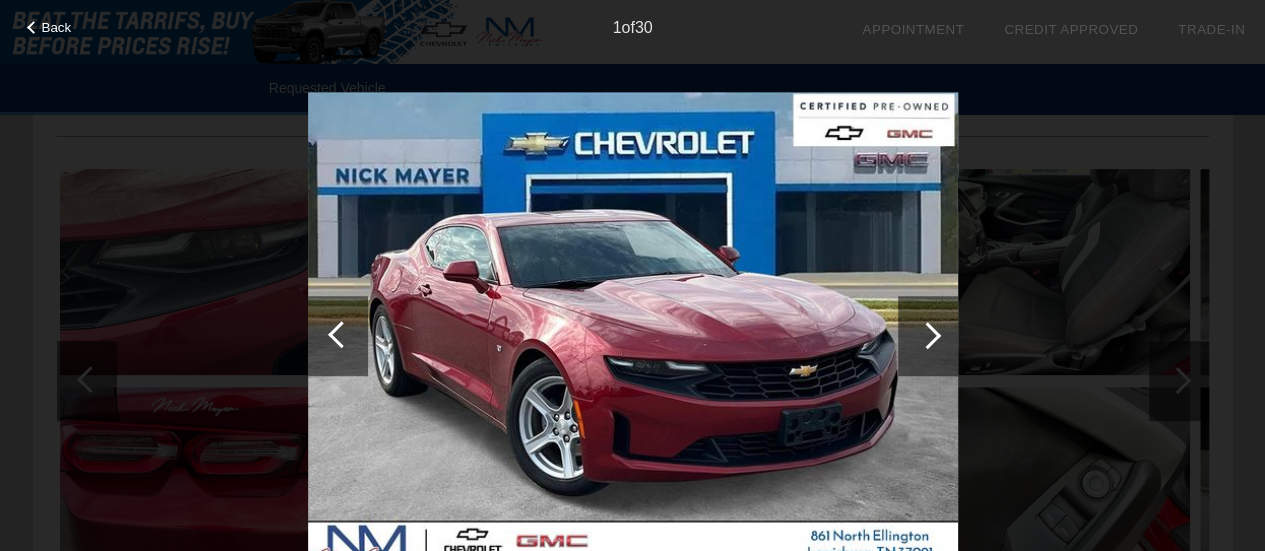 click at bounding box center [927, 335] 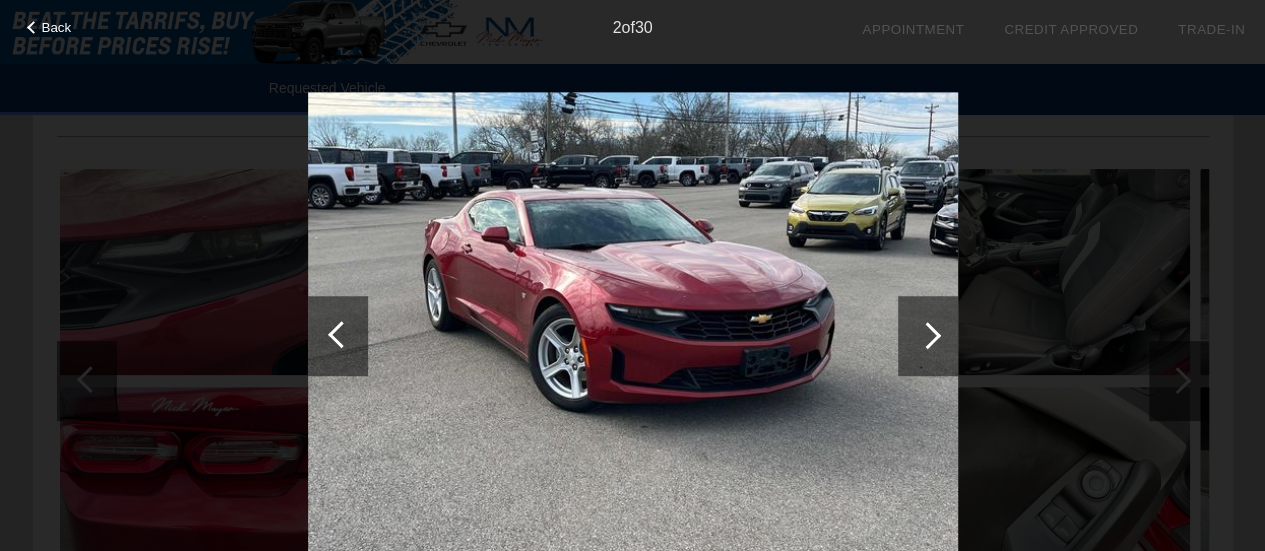 click at bounding box center [927, 335] 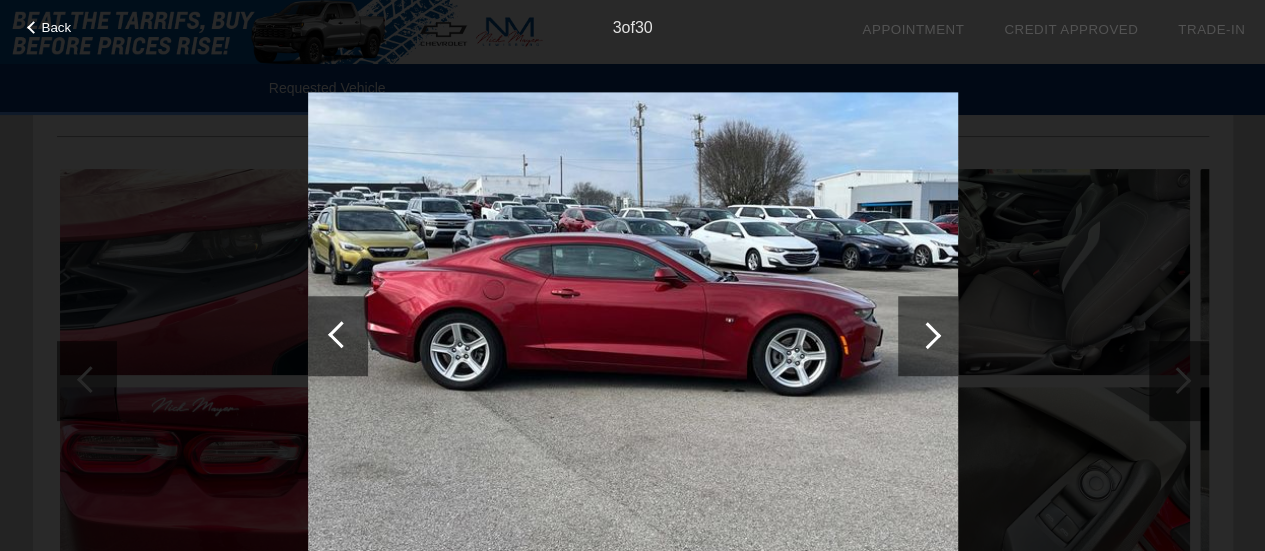 click at bounding box center (927, 335) 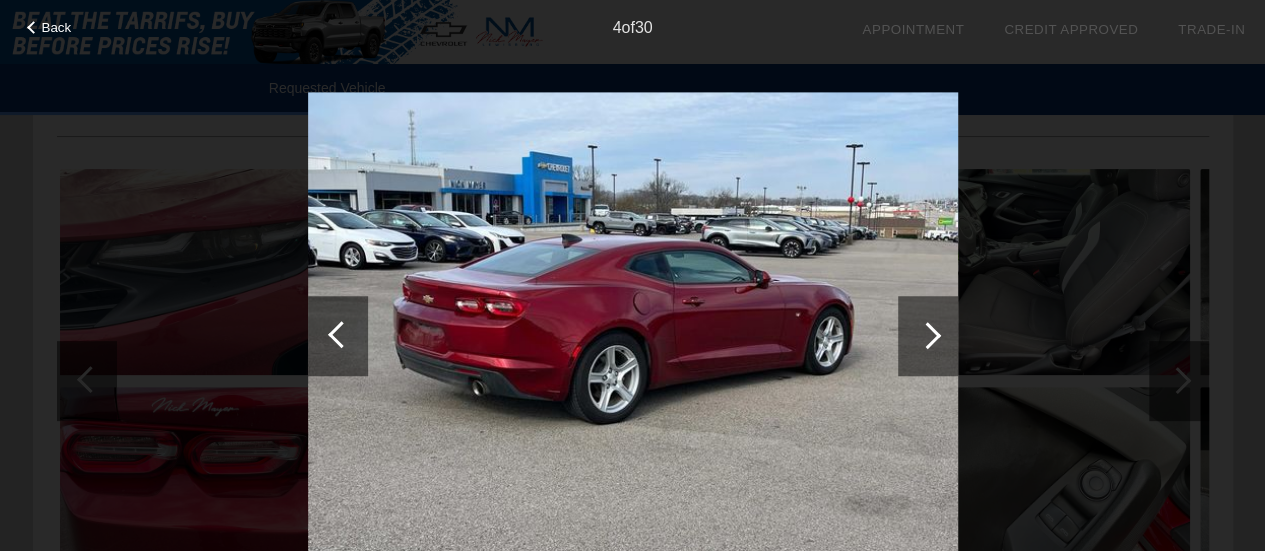 click at bounding box center (927, 335) 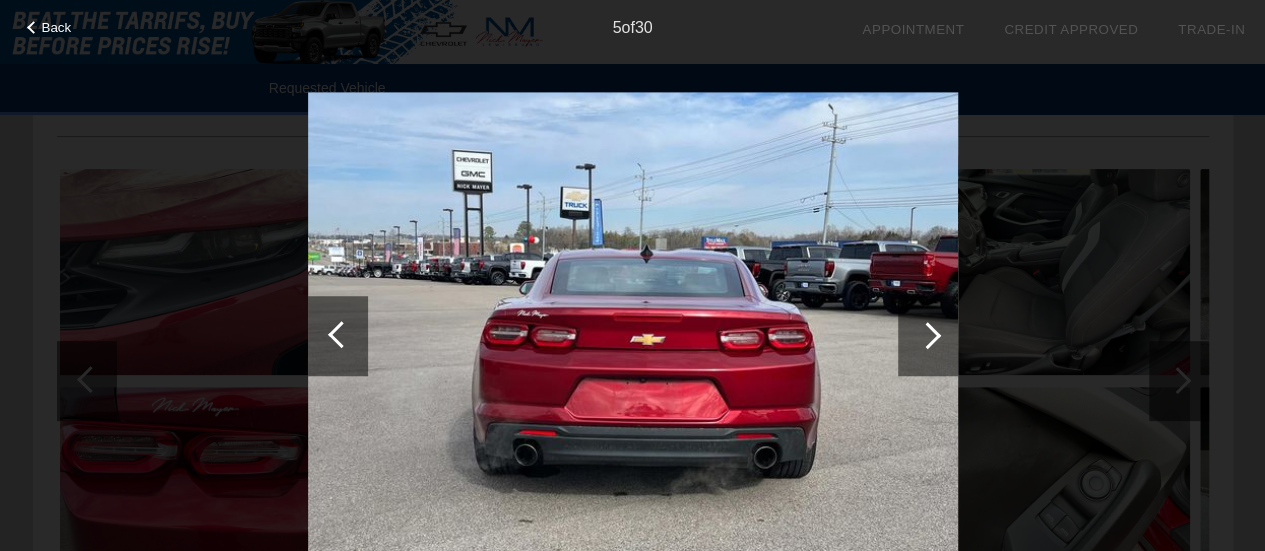 click at bounding box center (928, 336) 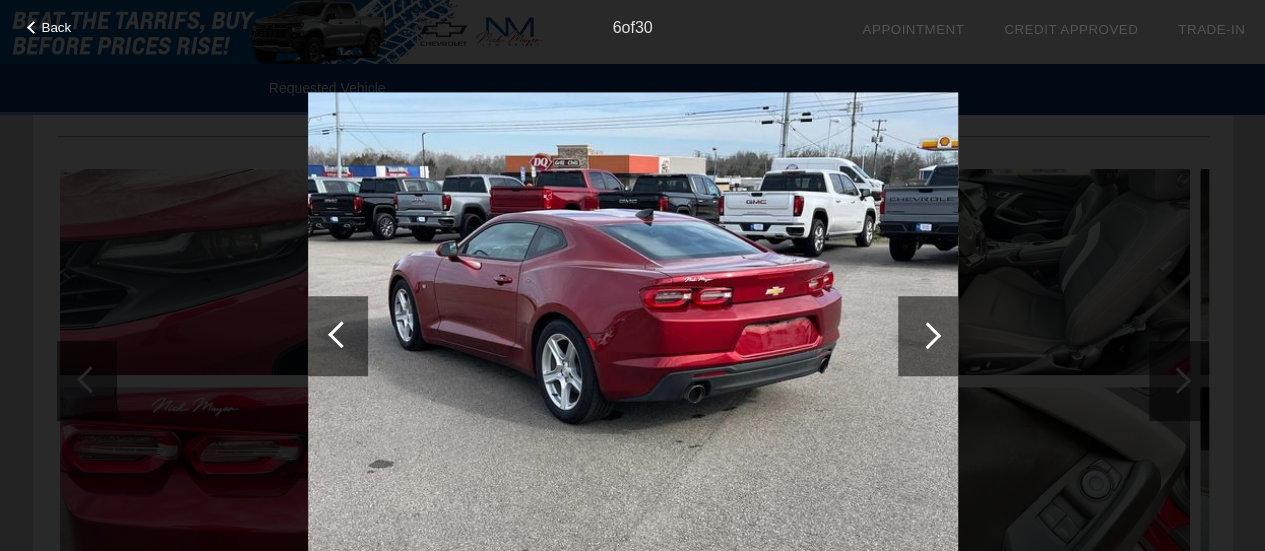 click at bounding box center (927, 335) 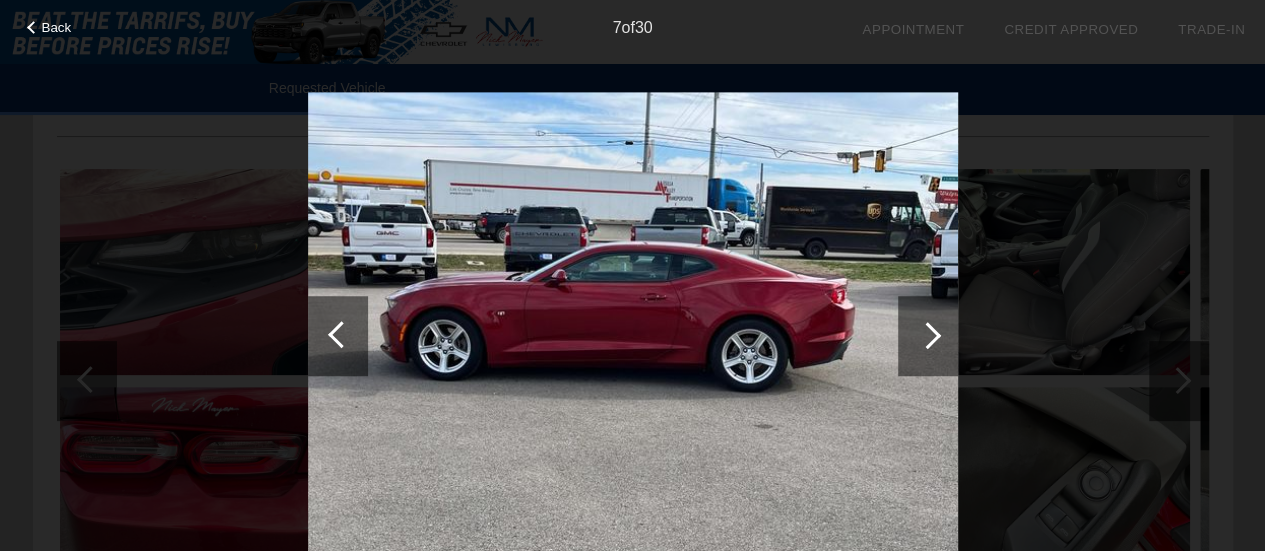 click at bounding box center [927, 335] 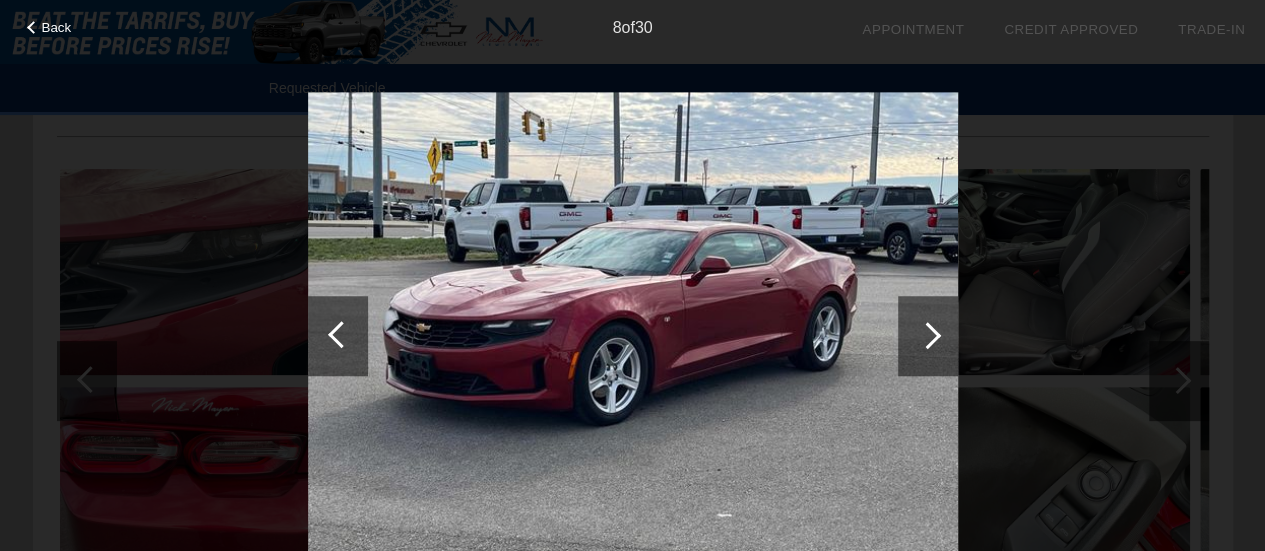 click at bounding box center (927, 335) 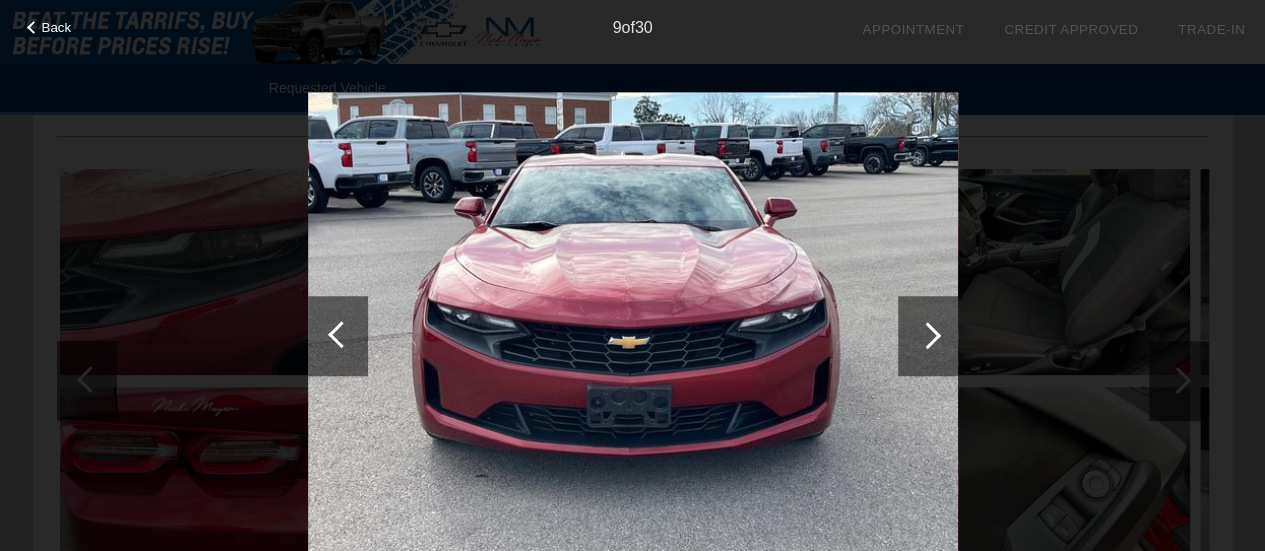 click at bounding box center (927, 335) 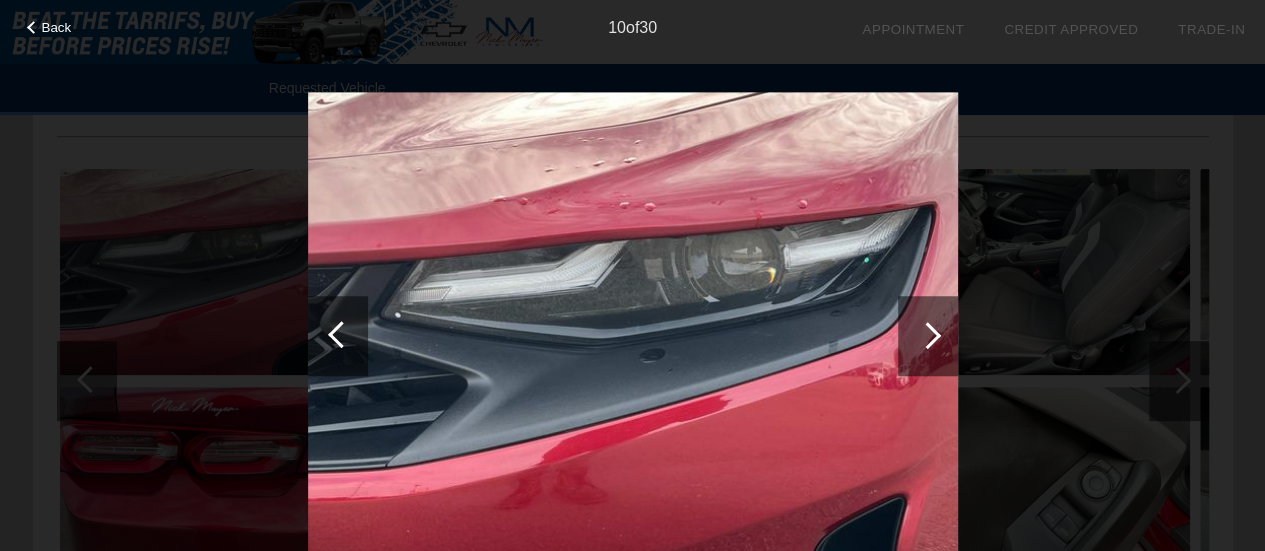 click at bounding box center (927, 335) 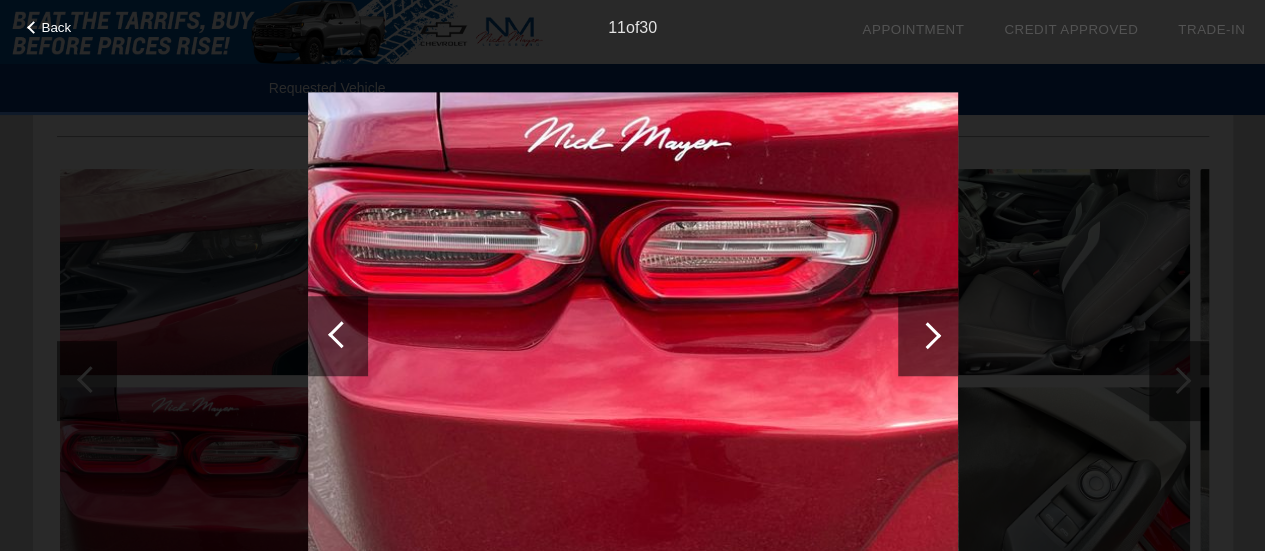 click at bounding box center [927, 335] 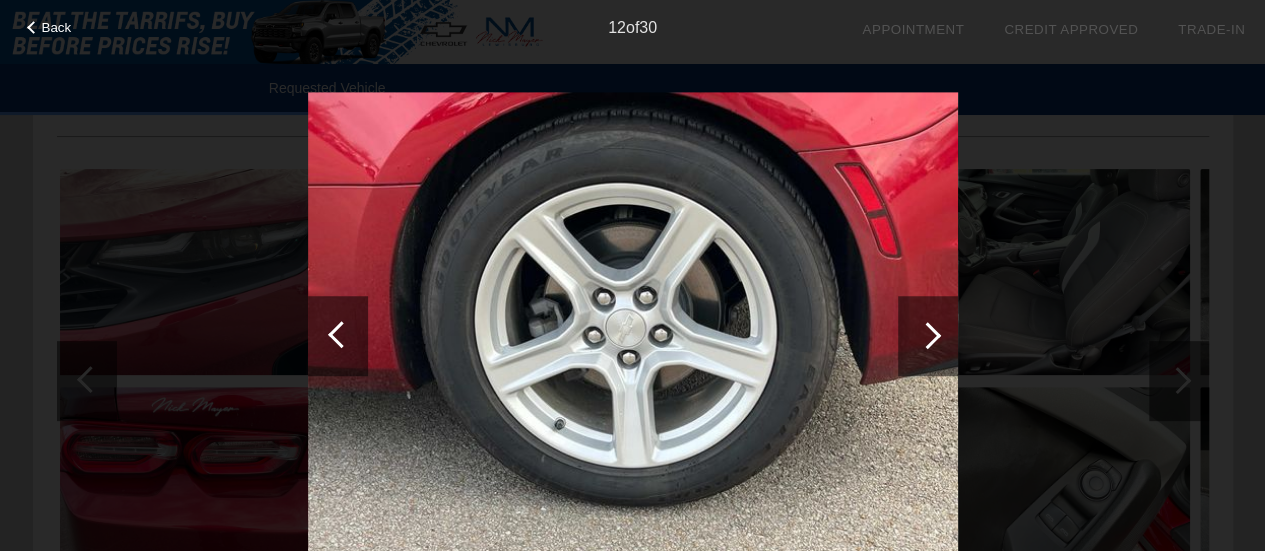 click at bounding box center (927, 335) 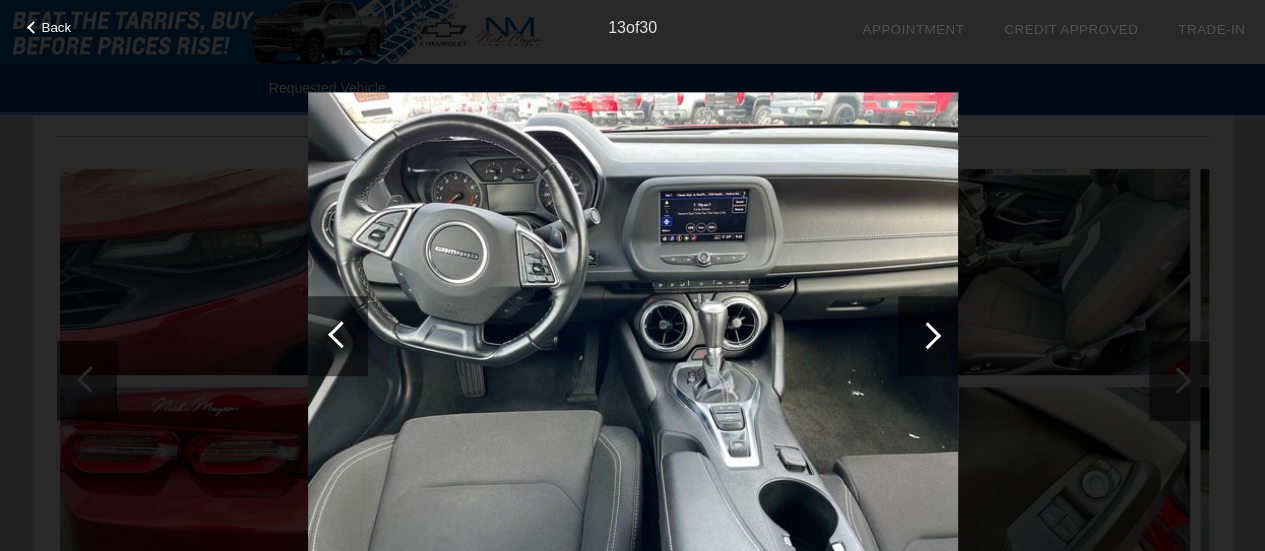 click at bounding box center (927, 335) 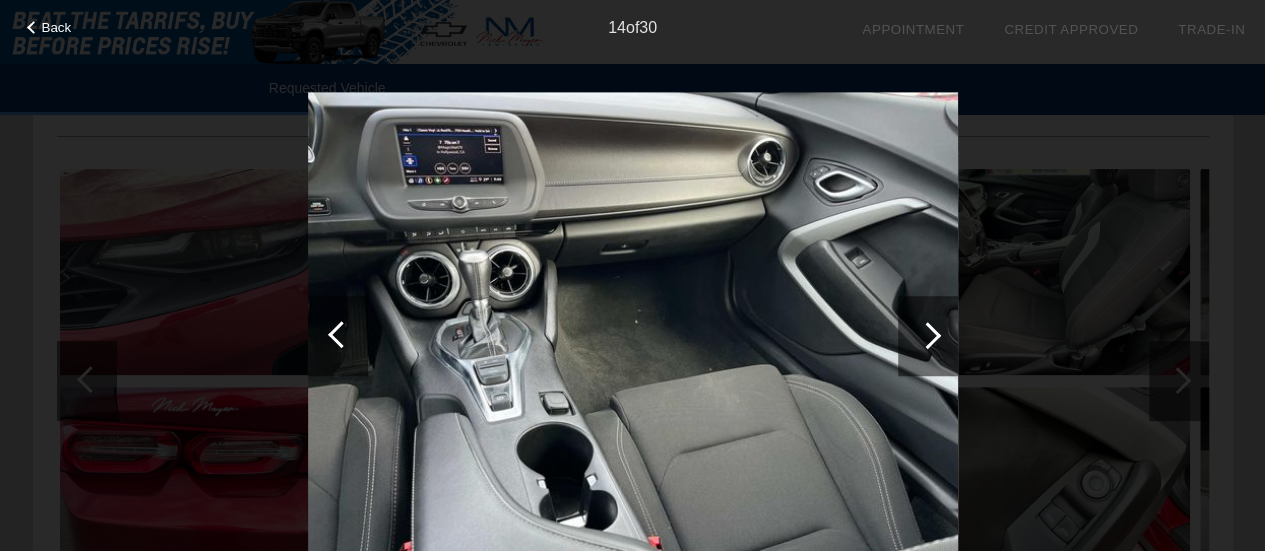 click at bounding box center (927, 335) 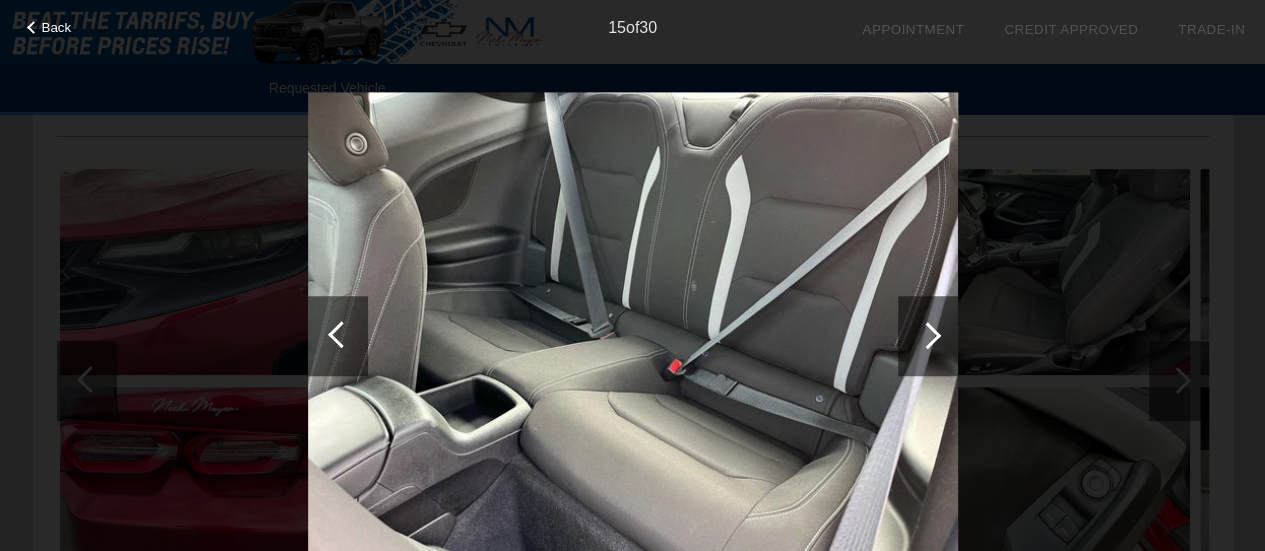 click at bounding box center [341, 334] 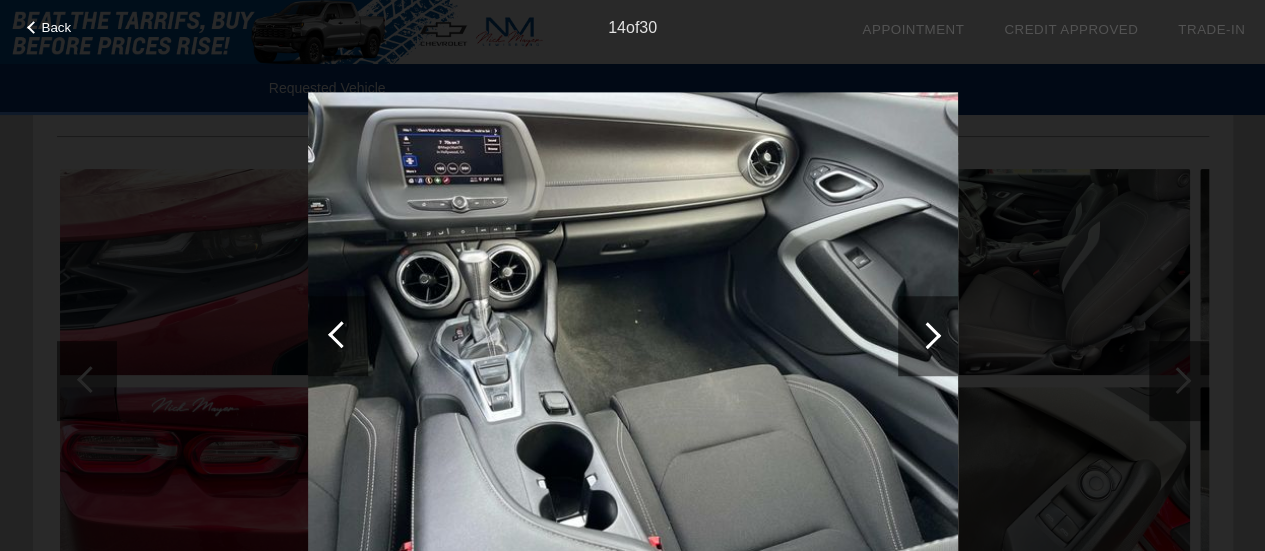 click at bounding box center (341, 334) 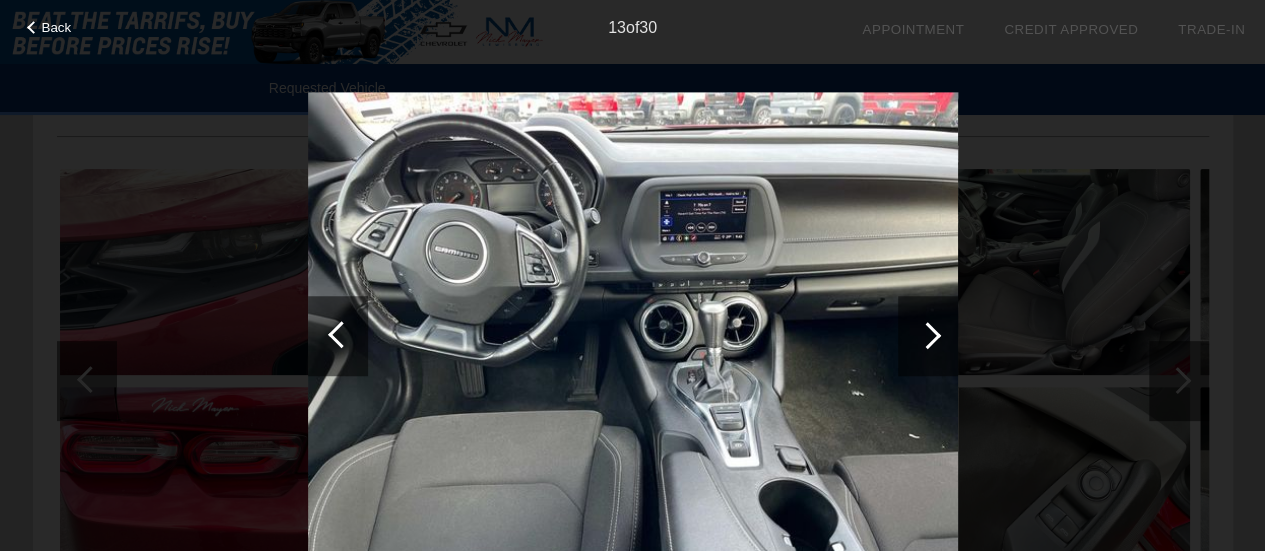 click at bounding box center (927, 335) 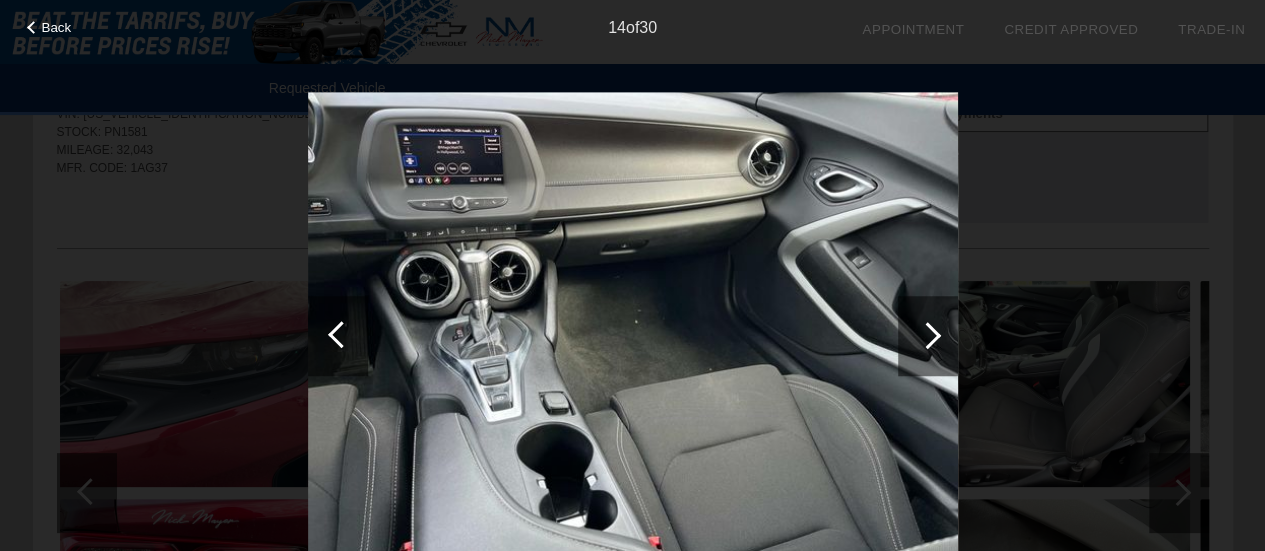 scroll, scrollTop: 104, scrollLeft: 0, axis: vertical 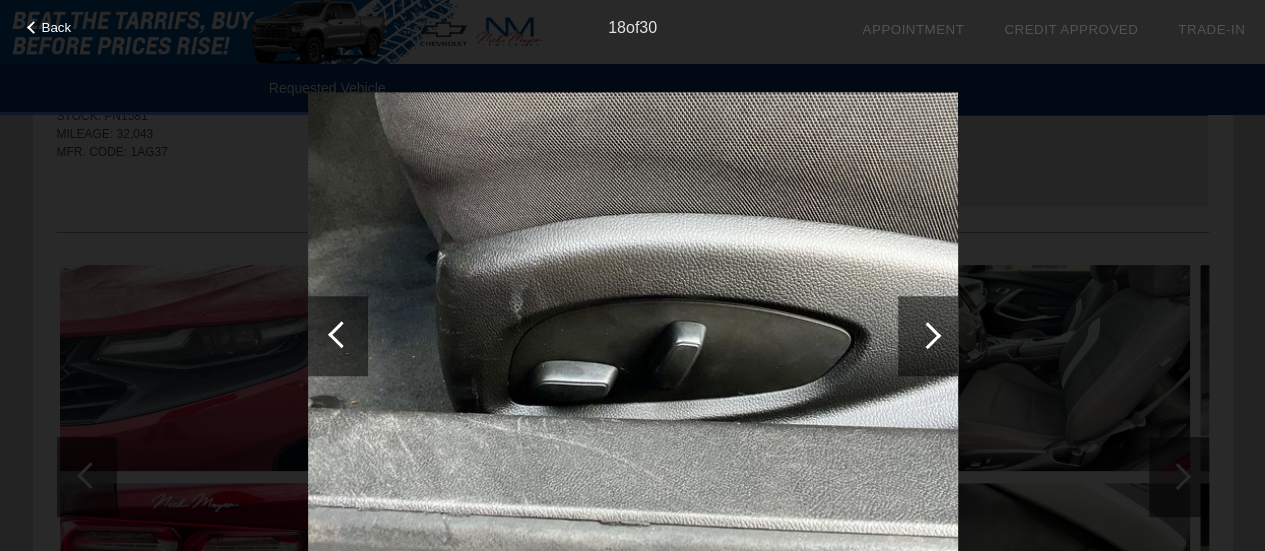 click at bounding box center (928, 336) 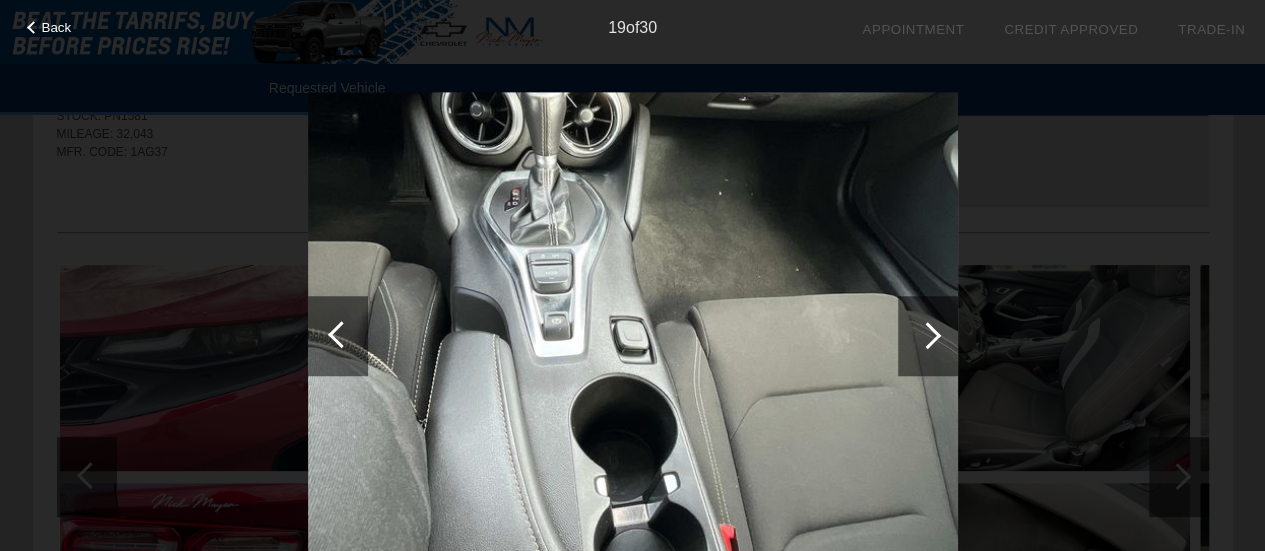 click at bounding box center [927, 335] 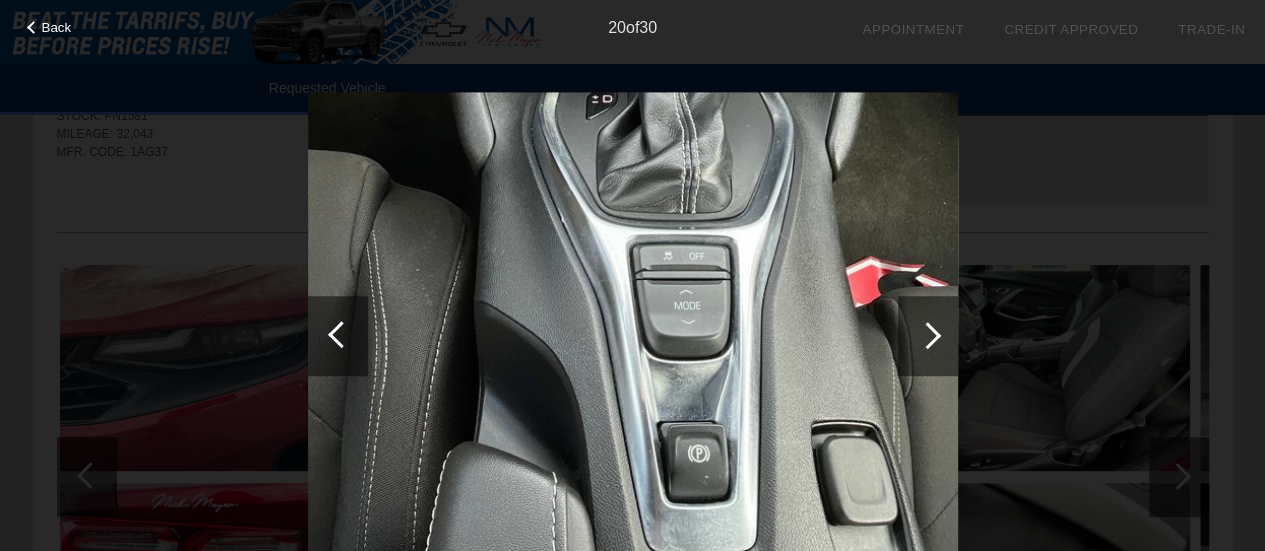 click at bounding box center (927, 335) 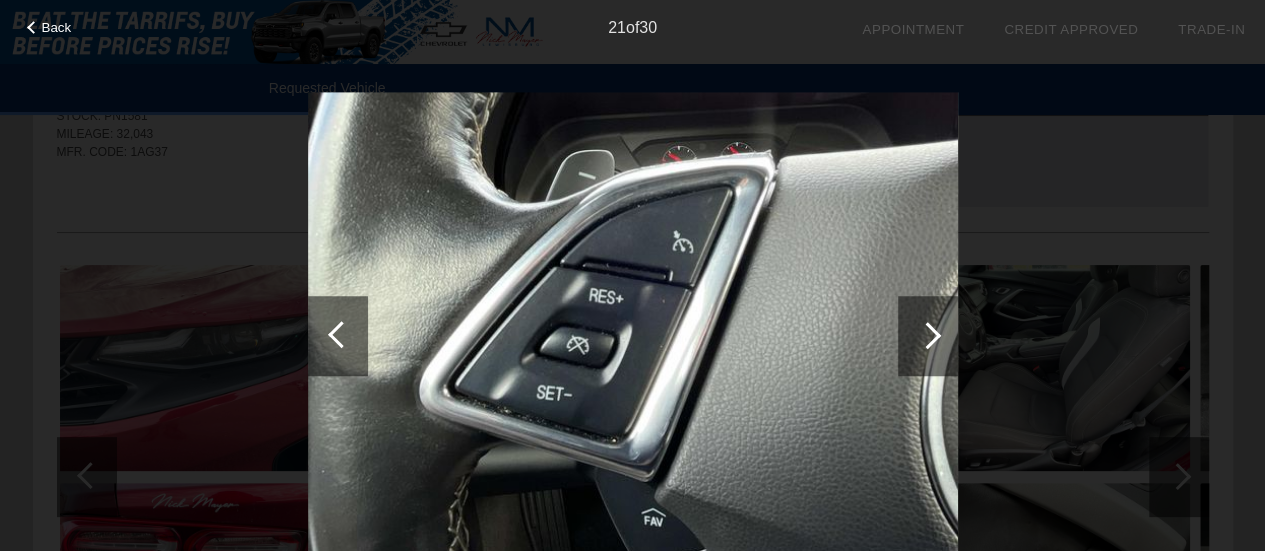 click at bounding box center (928, 336) 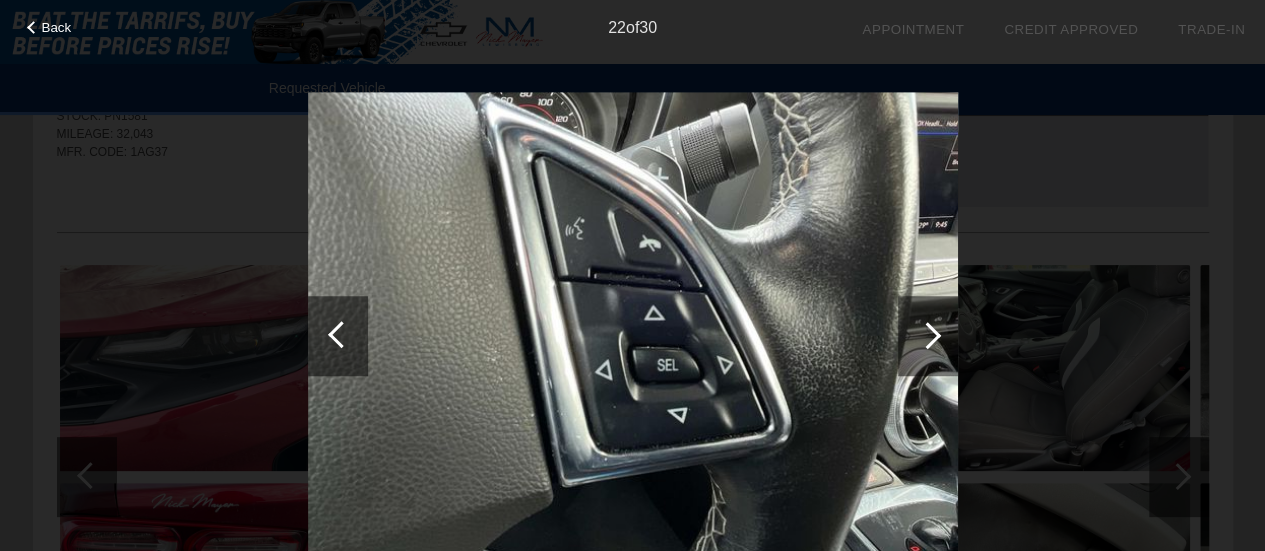 click at bounding box center (928, 336) 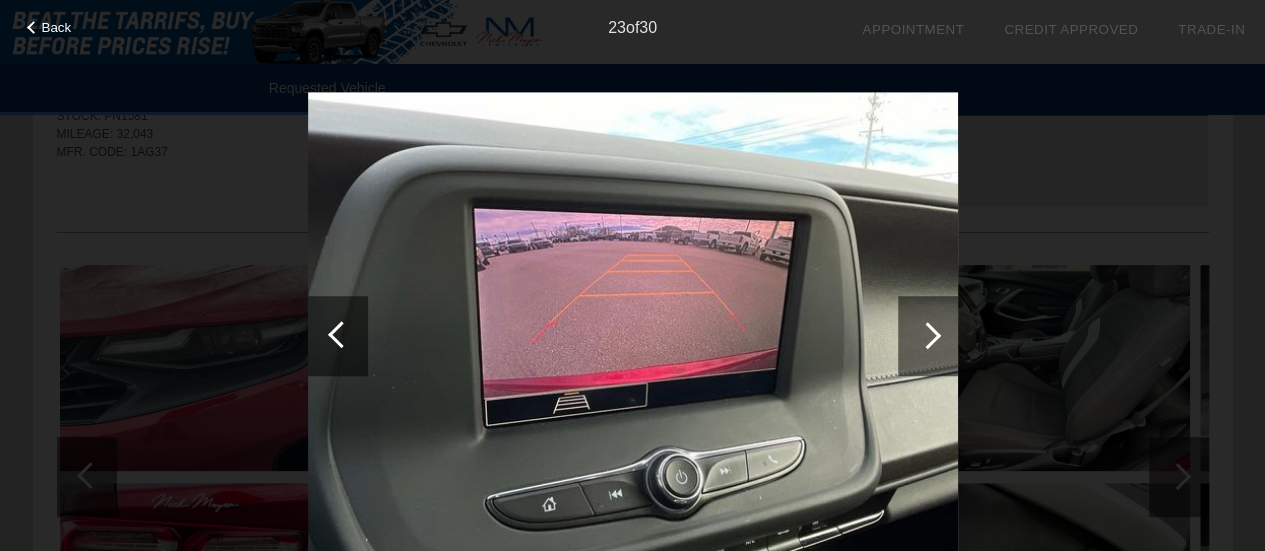 click at bounding box center [928, 336] 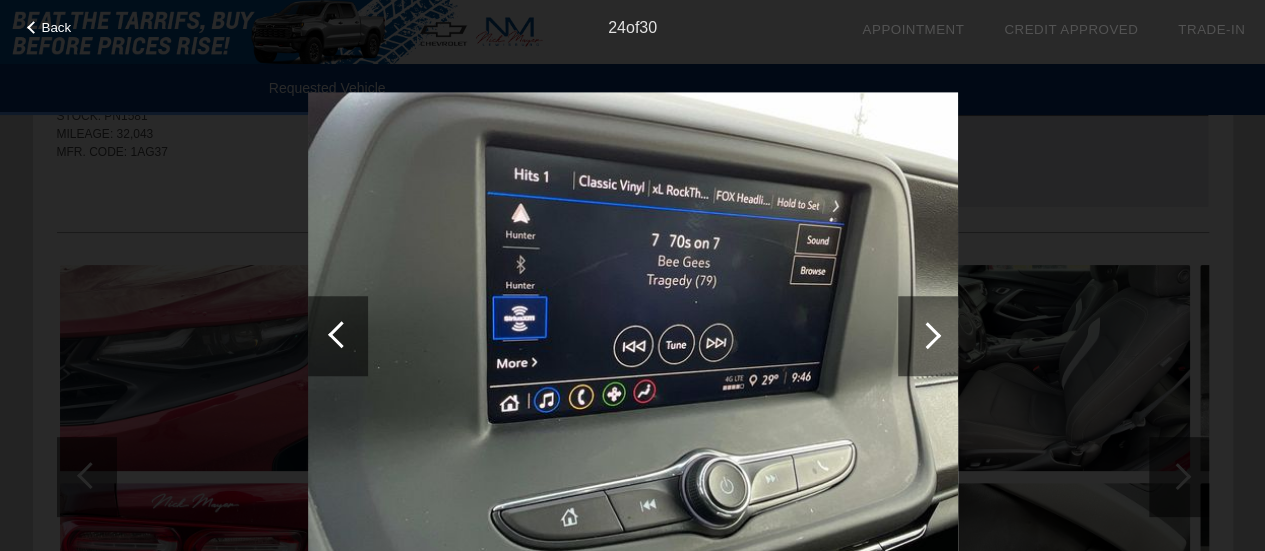 click at bounding box center (928, 336) 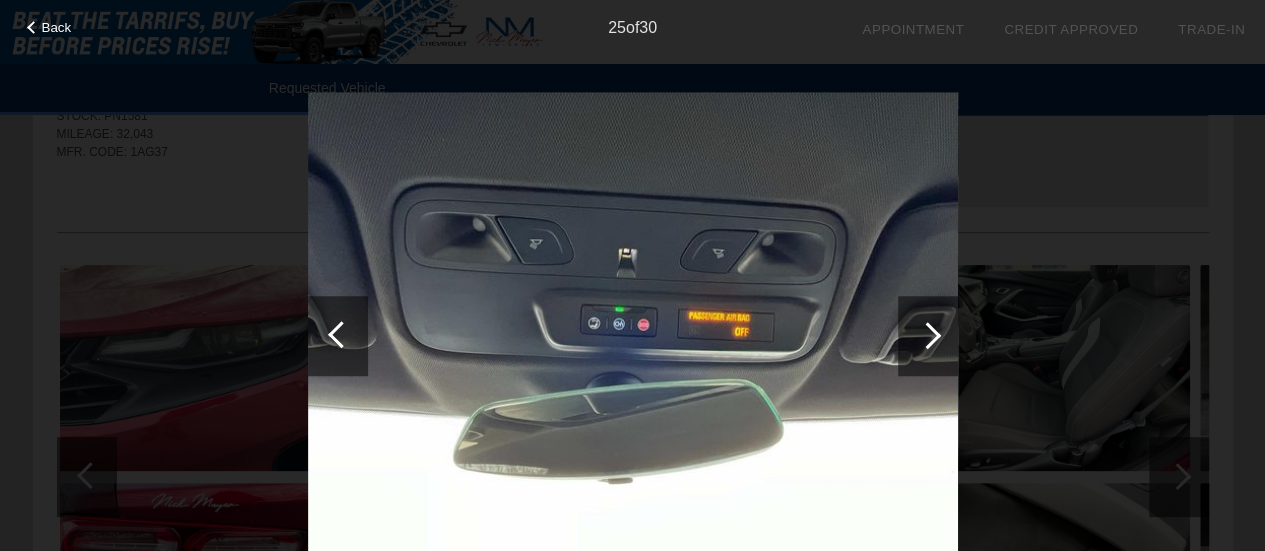 click at bounding box center (928, 336) 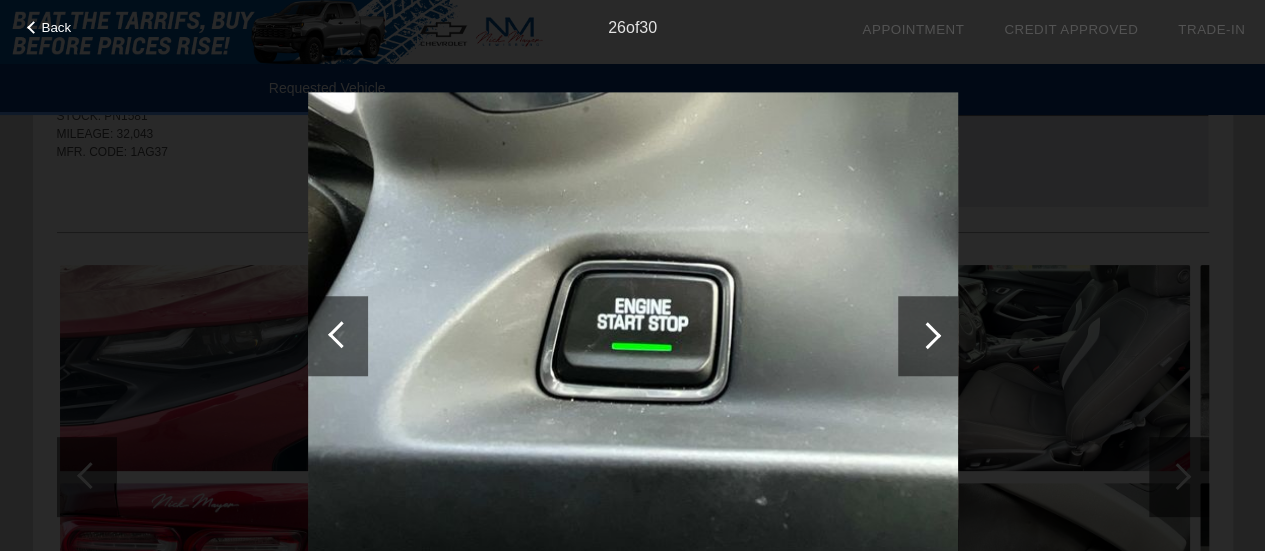 click at bounding box center (928, 336) 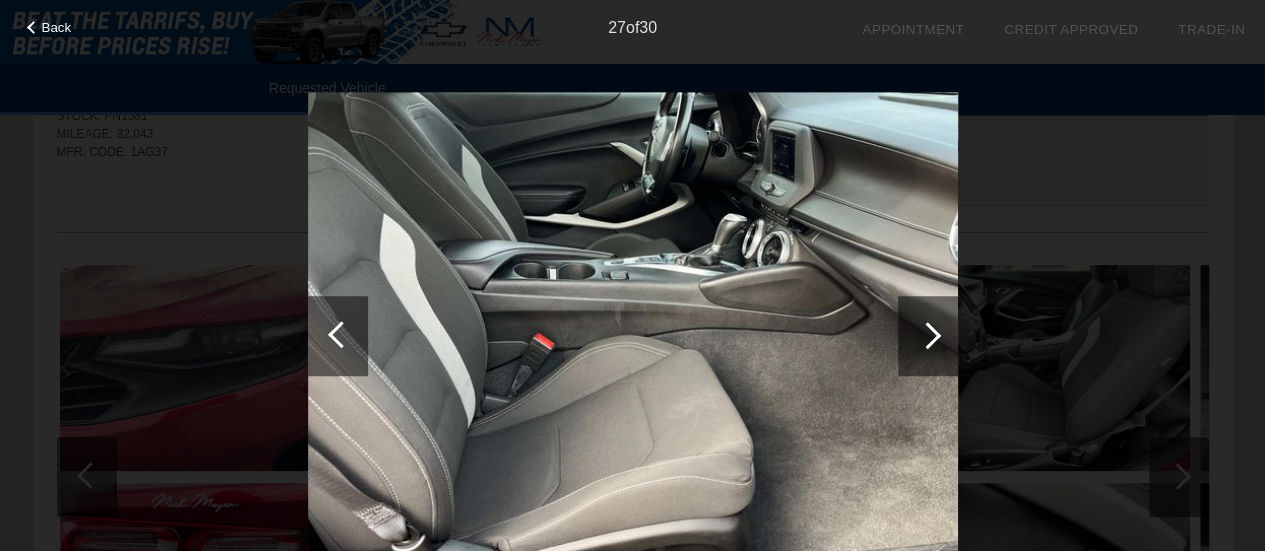click at bounding box center (927, 335) 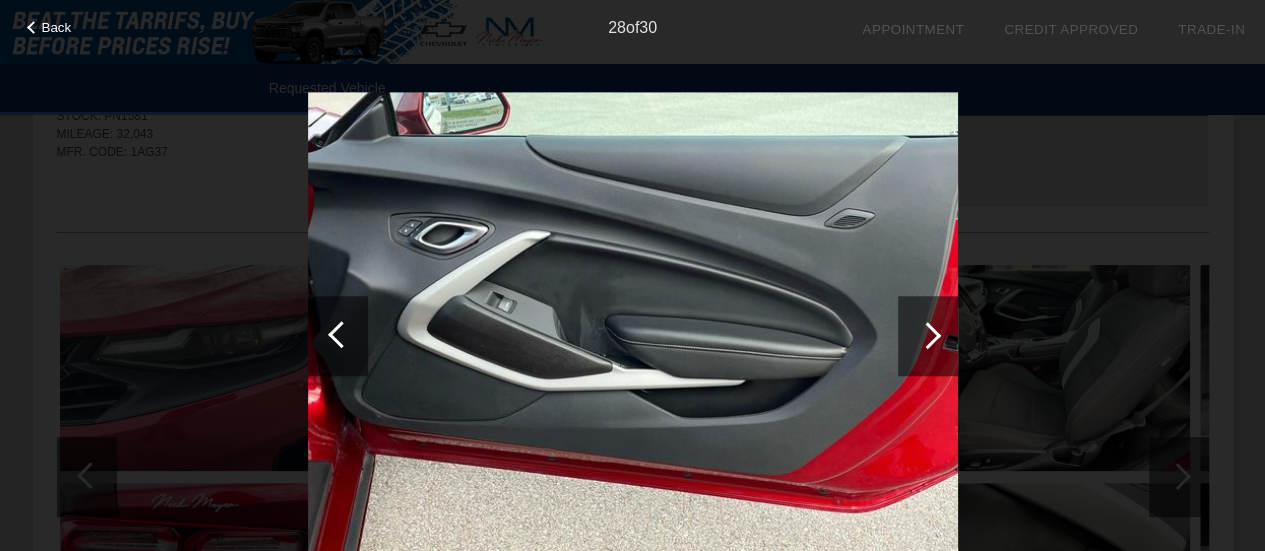 click at bounding box center (928, 336) 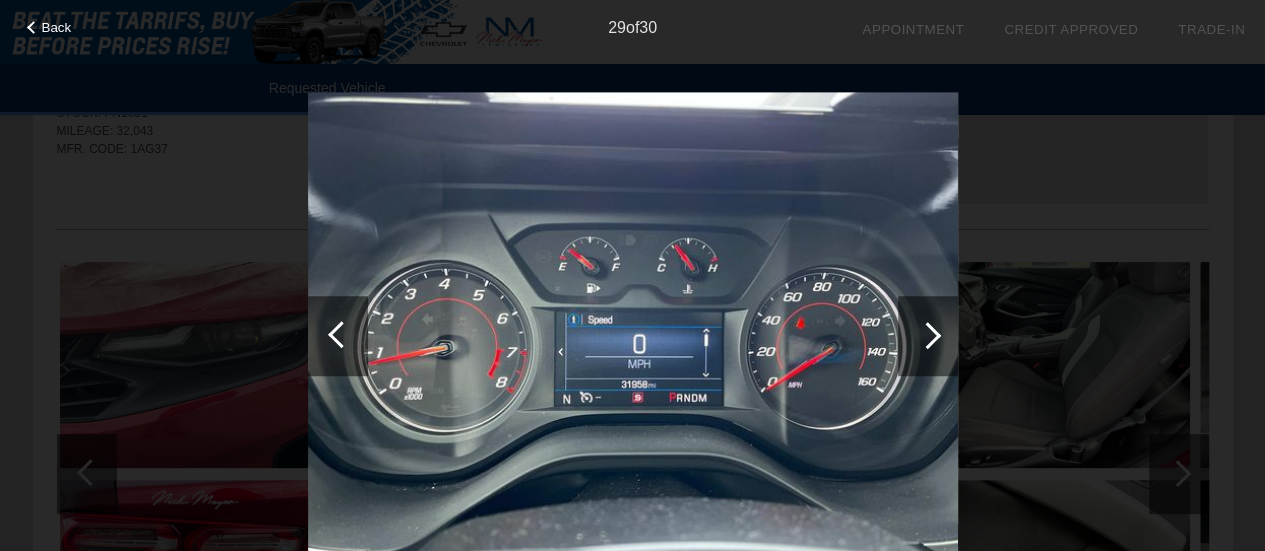 scroll, scrollTop: 104, scrollLeft: 0, axis: vertical 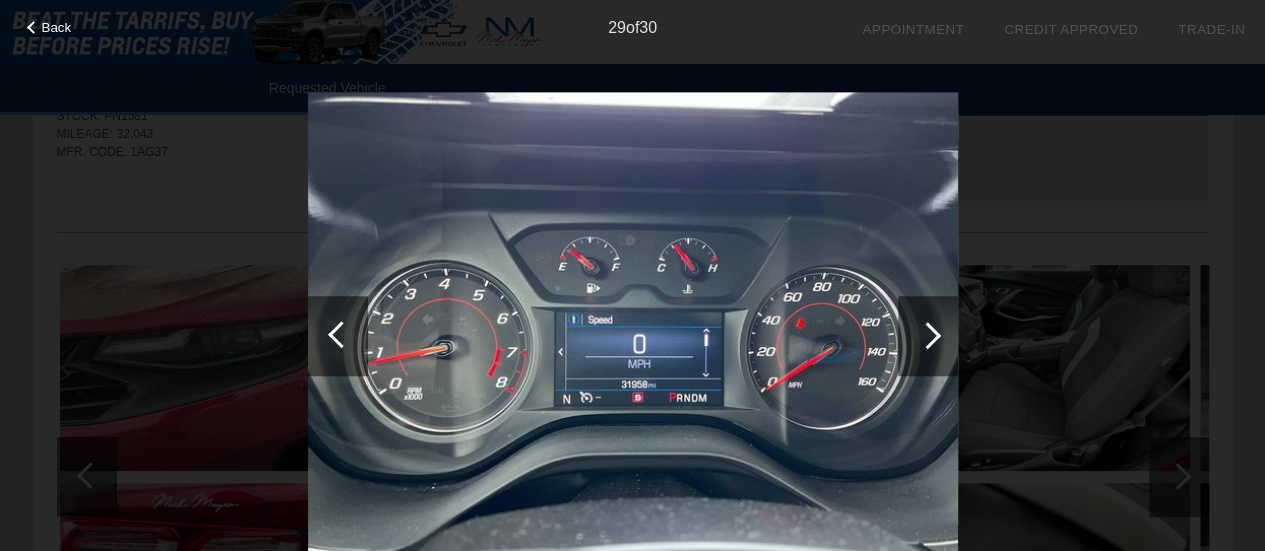 click at bounding box center [928, 336] 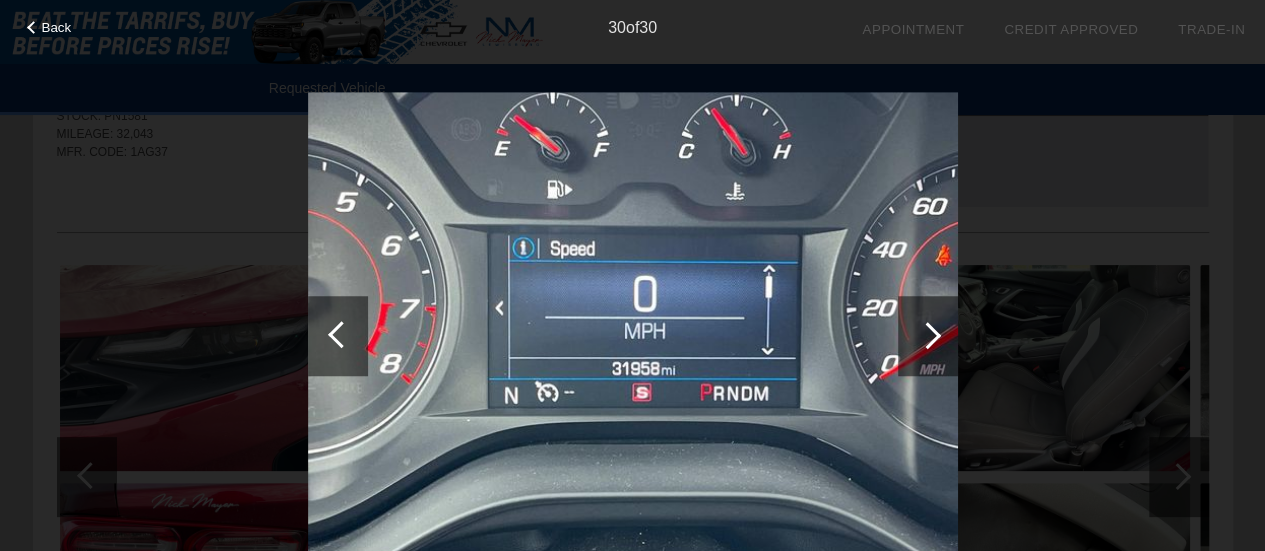 click at bounding box center [928, 336] 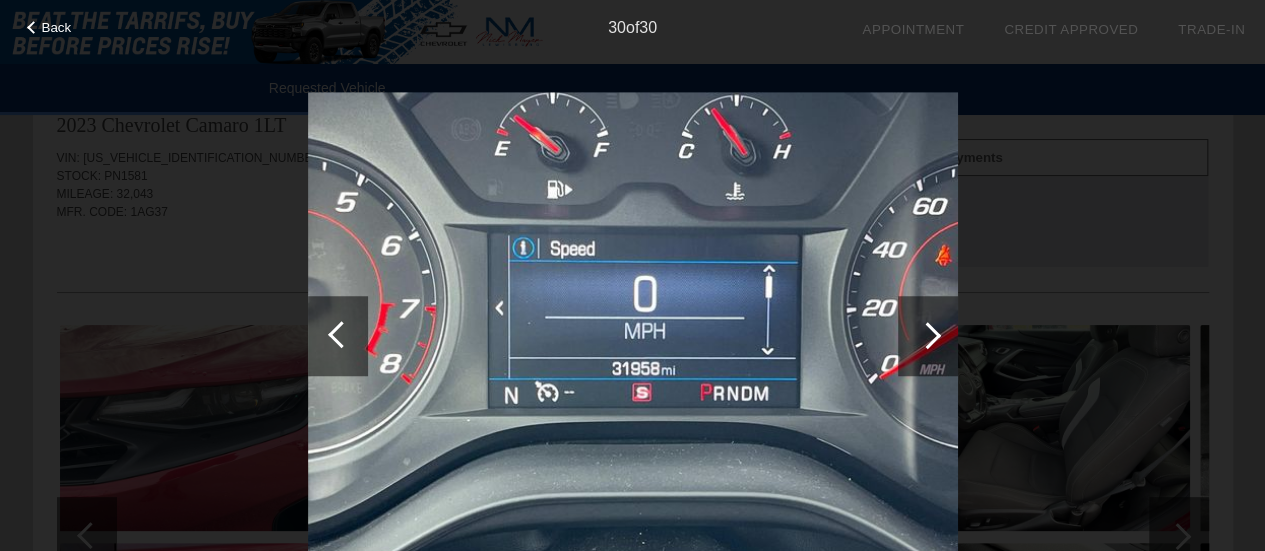 scroll, scrollTop: 0, scrollLeft: 0, axis: both 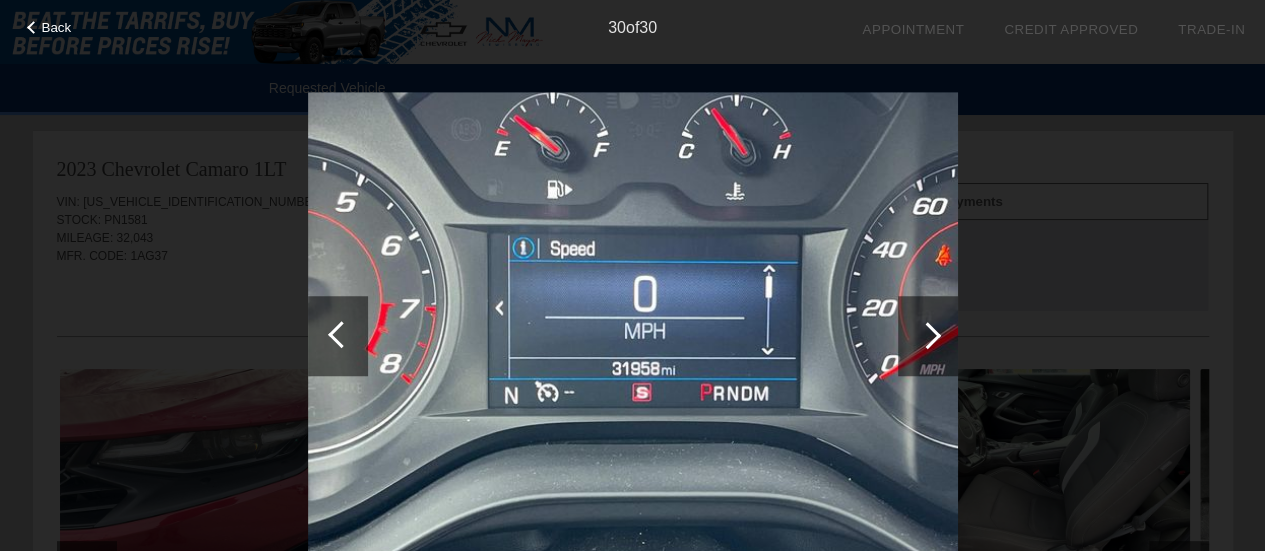 click on "Back
30  of  30" at bounding box center [632, 275] 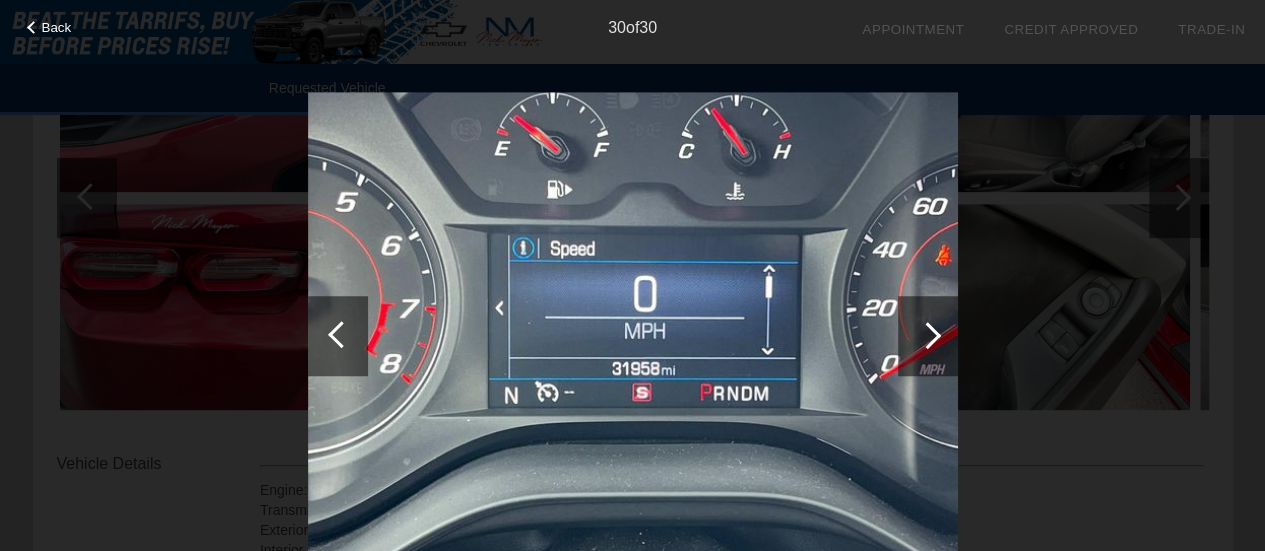 scroll, scrollTop: 0, scrollLeft: 0, axis: both 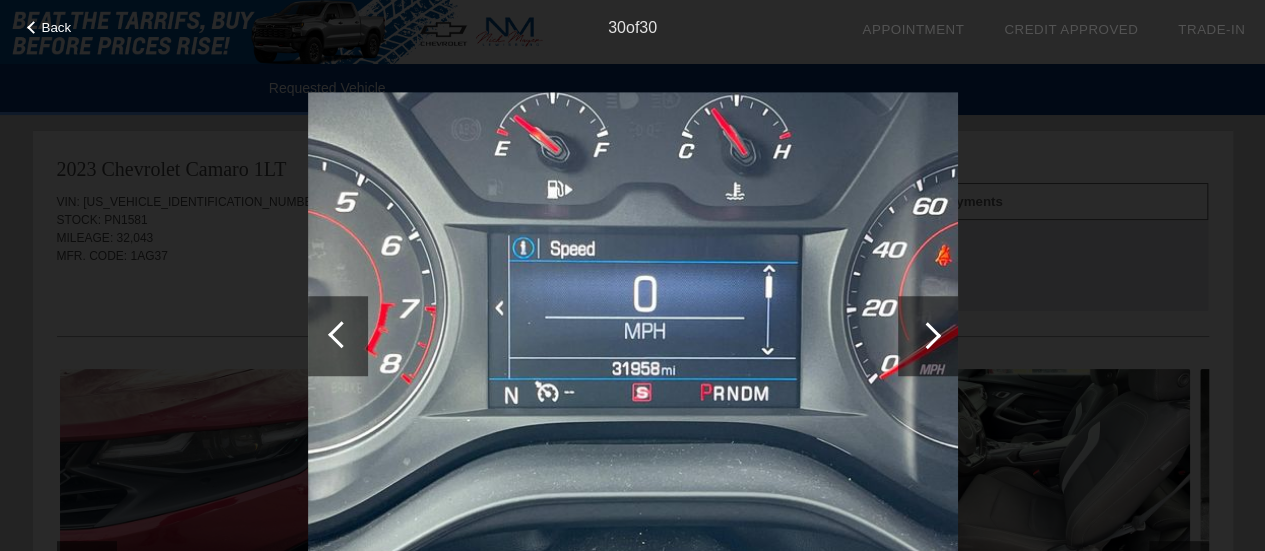 click on "Back" at bounding box center (57, 27) 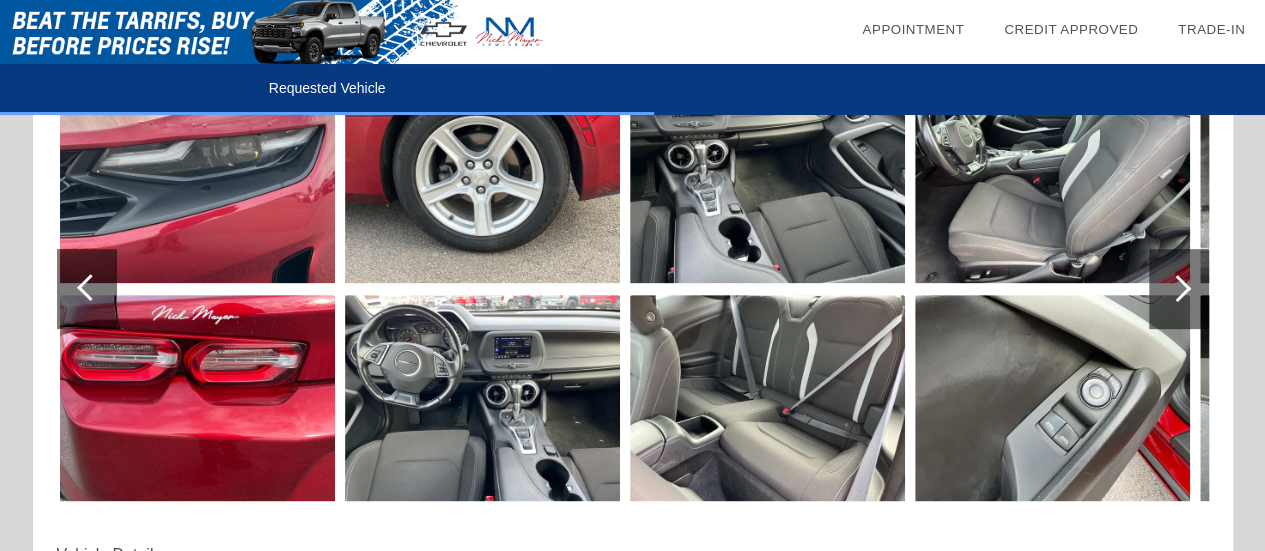 scroll, scrollTop: 300, scrollLeft: 0, axis: vertical 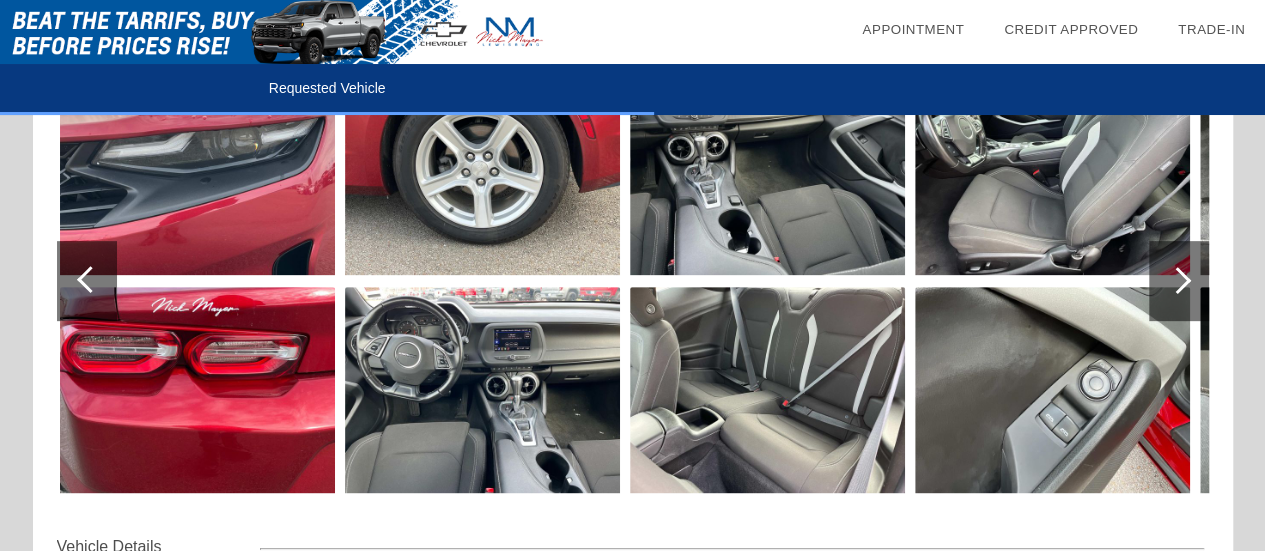 drag, startPoint x: 786, startPoint y: 0, endPoint x: 784, endPoint y: 25, distance: 25.079872 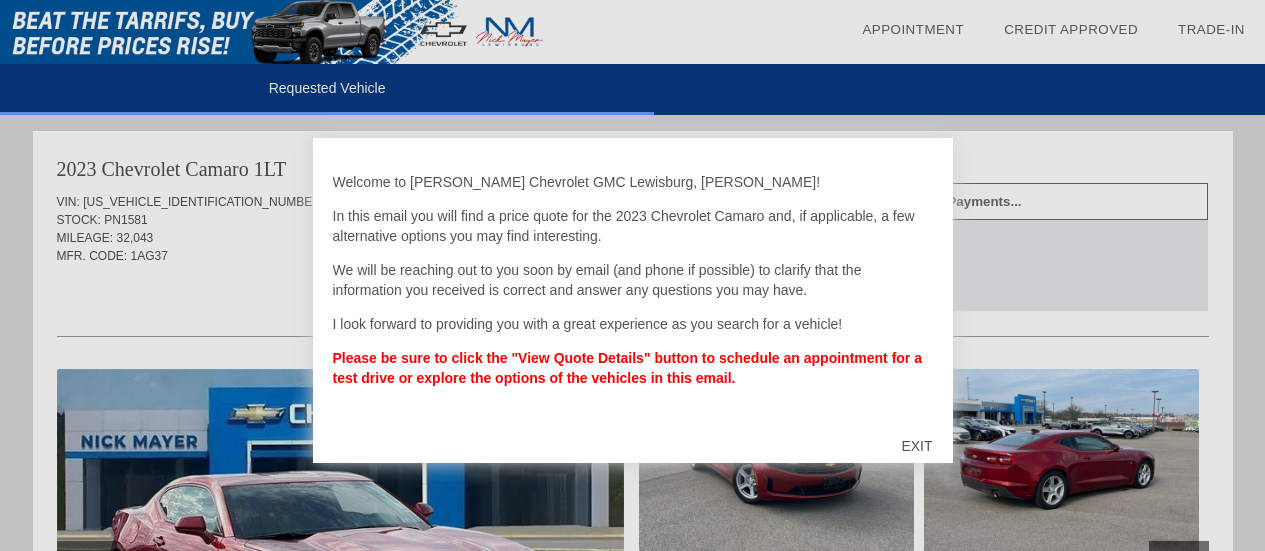 scroll, scrollTop: 0, scrollLeft: 0, axis: both 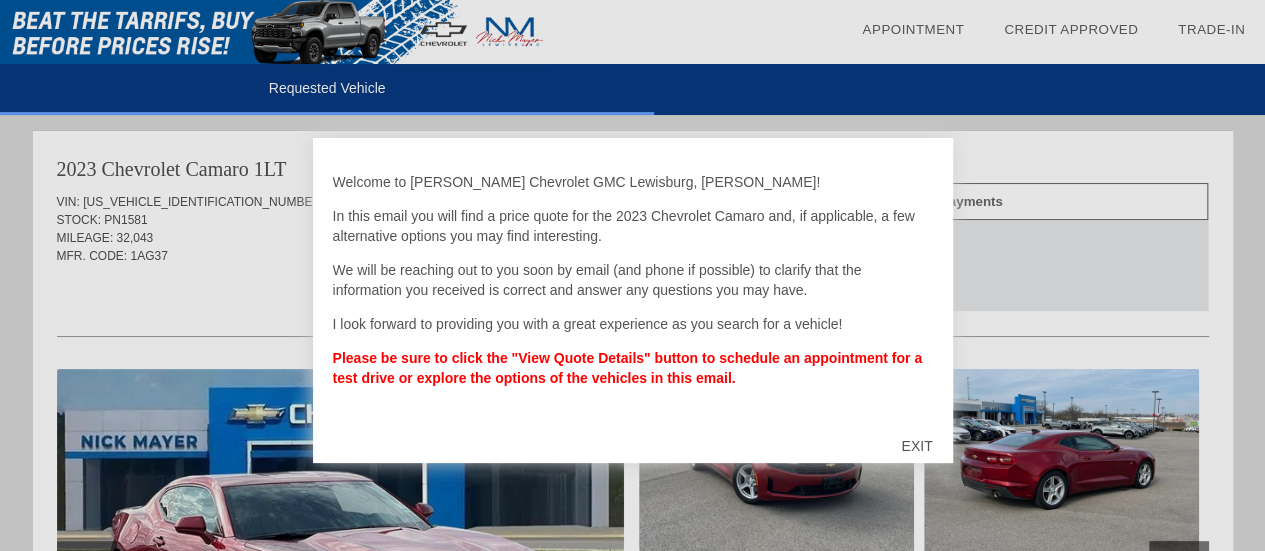 click on "EXIT" at bounding box center [916, 446] 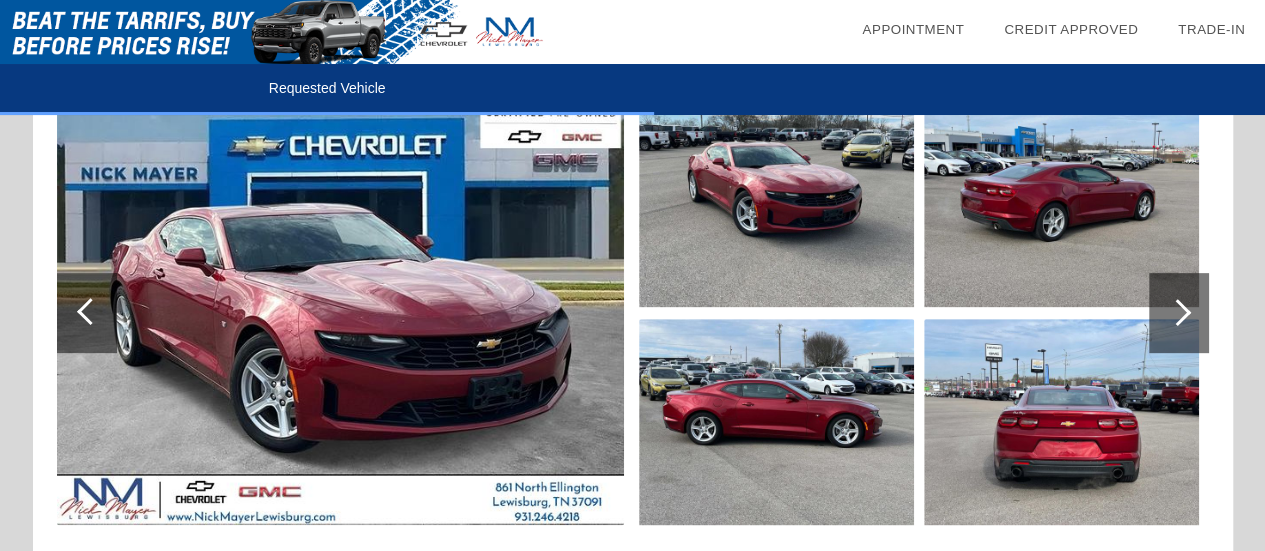 scroll, scrollTop: 300, scrollLeft: 0, axis: vertical 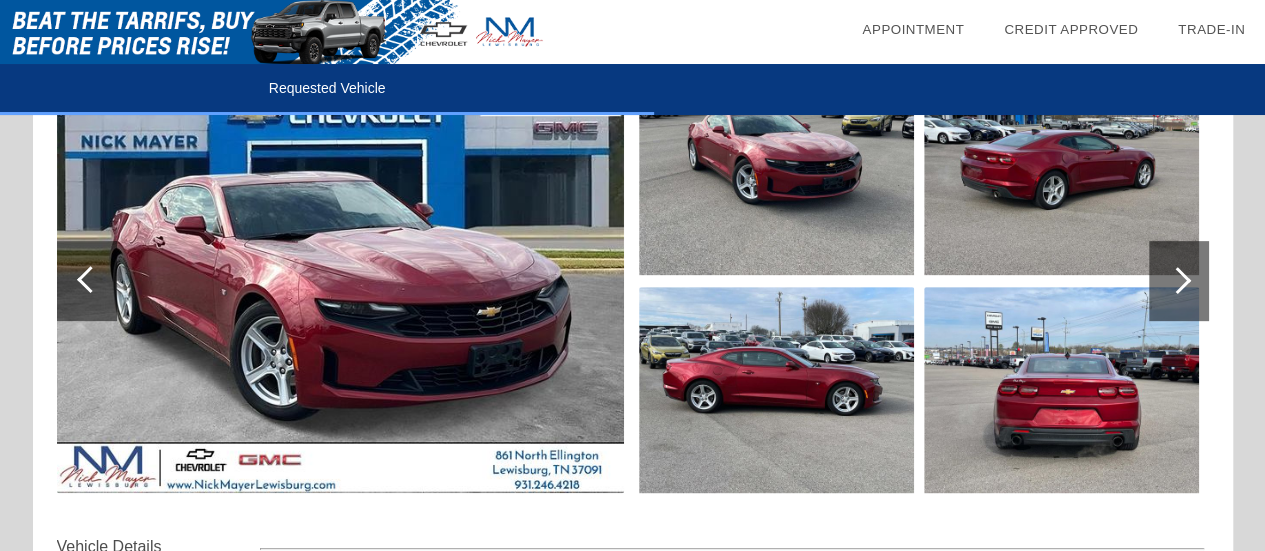 click at bounding box center (1177, 280) 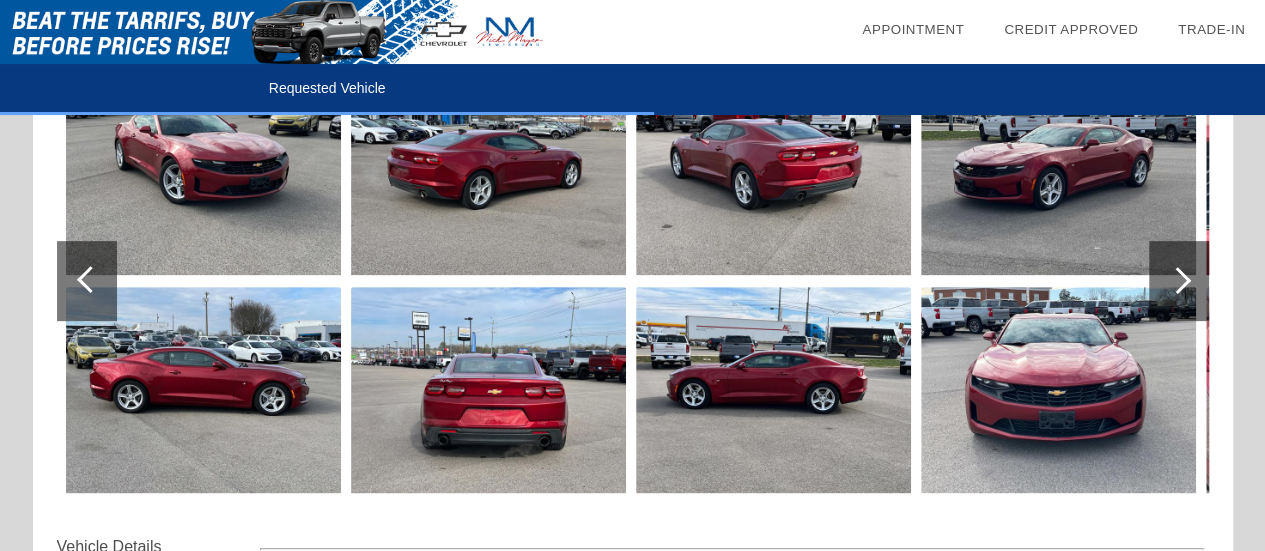 click at bounding box center (1177, 280) 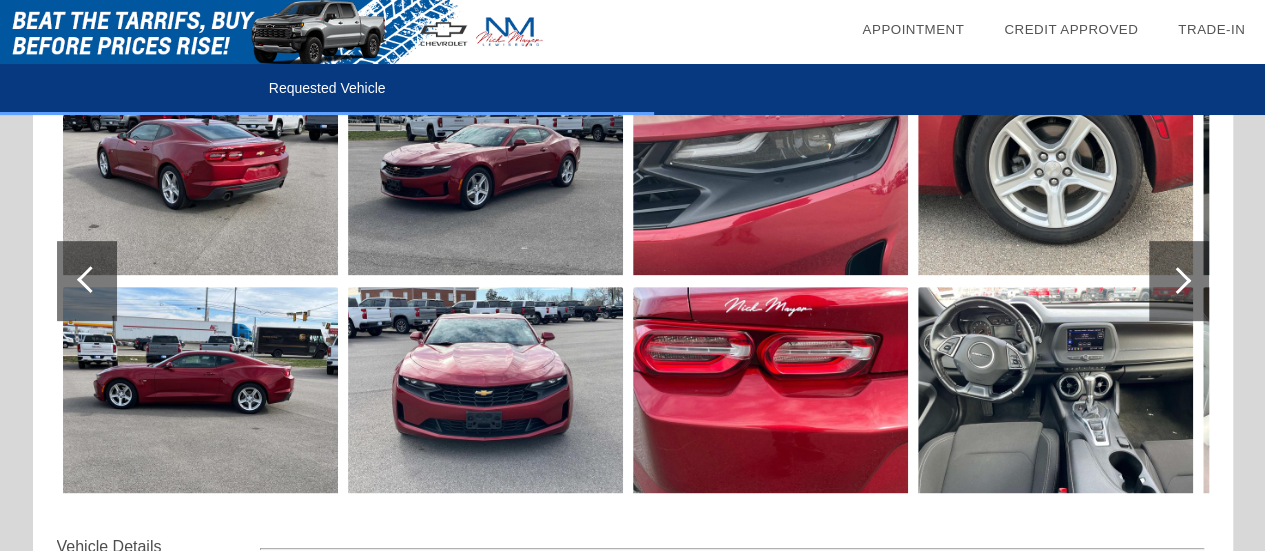 click at bounding box center (1177, 280) 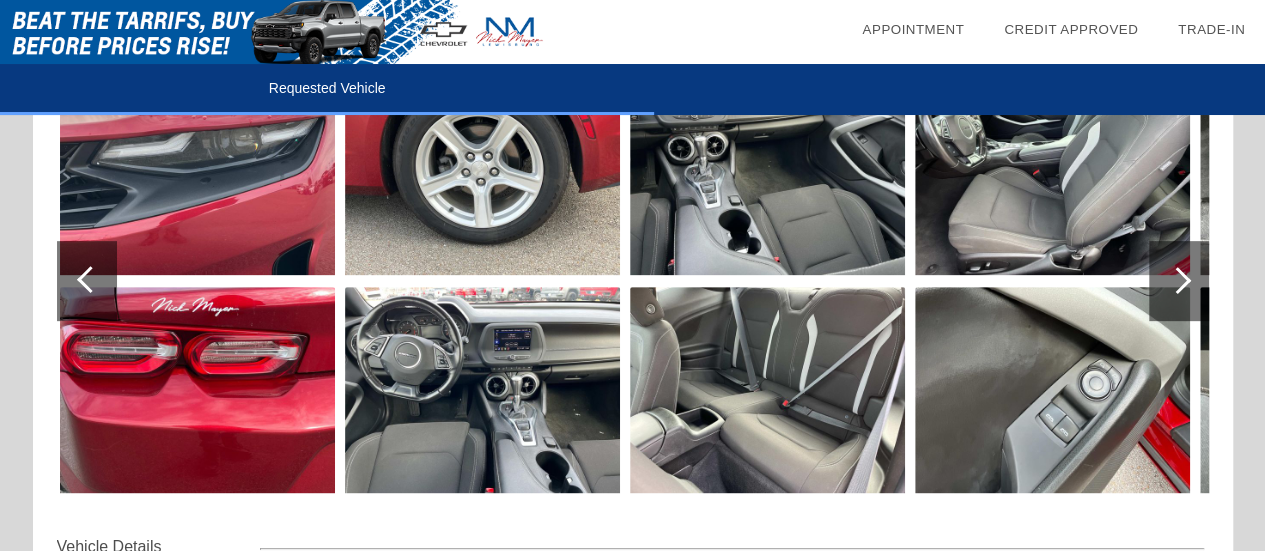 click at bounding box center [1177, 280] 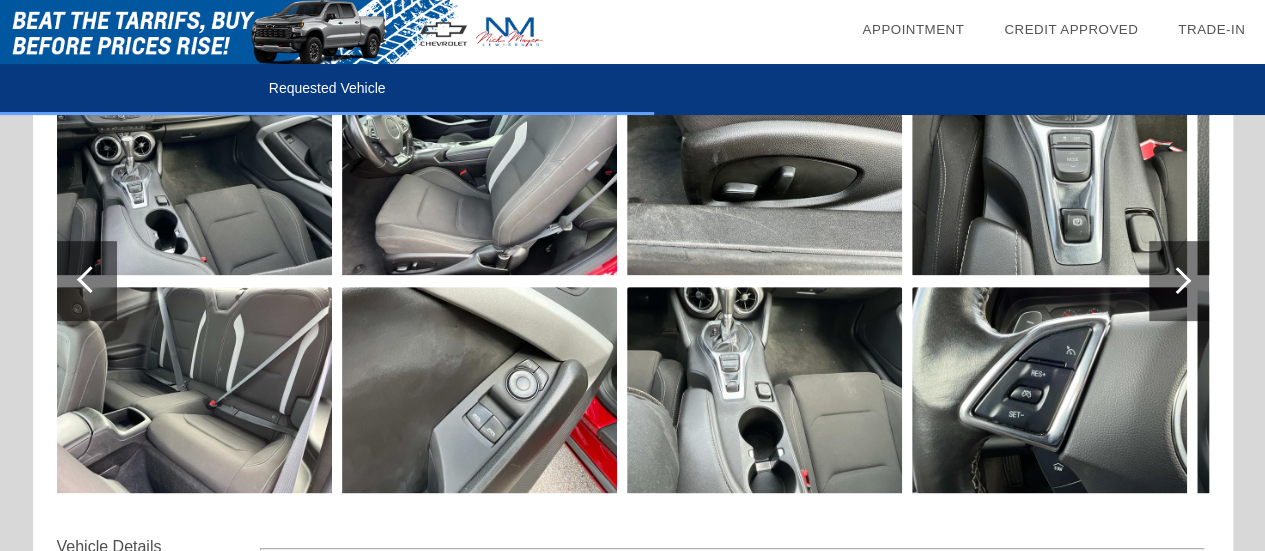 click at bounding box center [1177, 280] 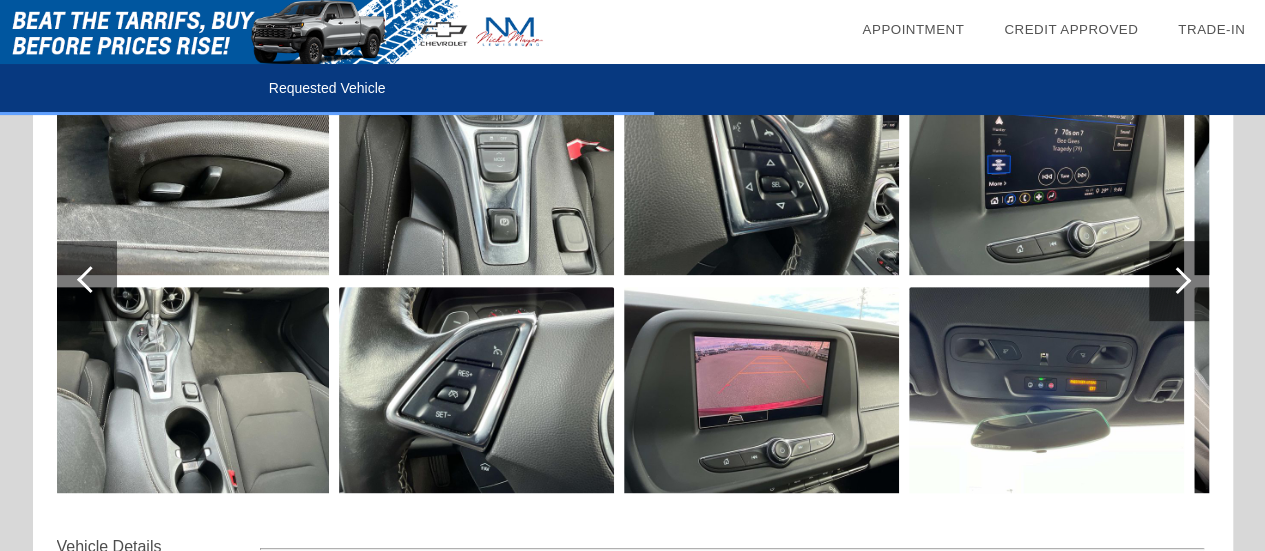 click at bounding box center [1177, 280] 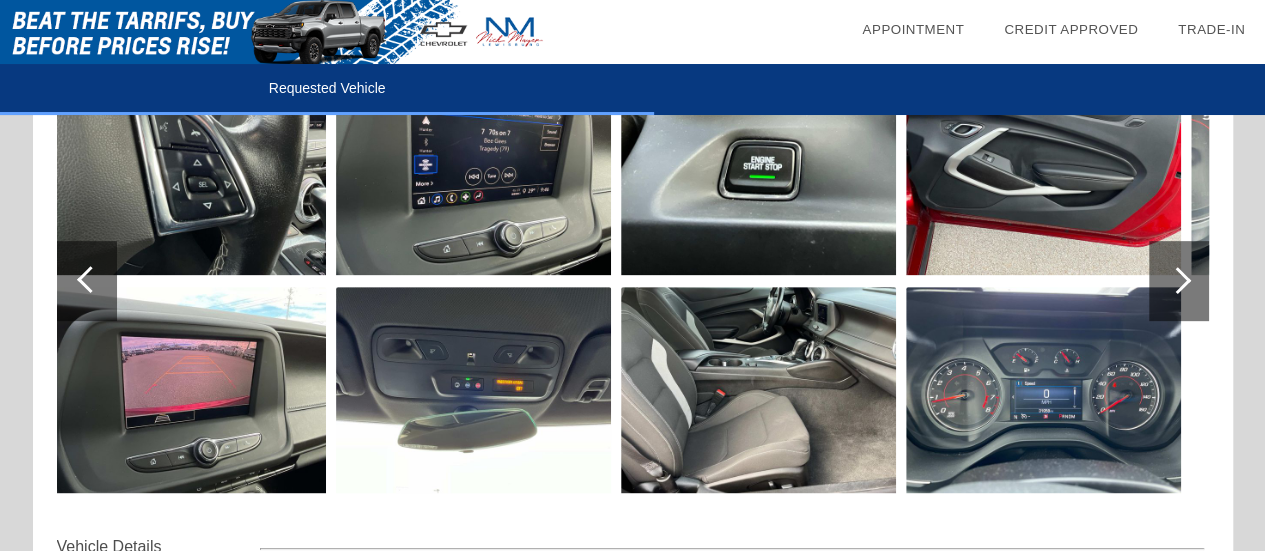 click at bounding box center (1043, 390) 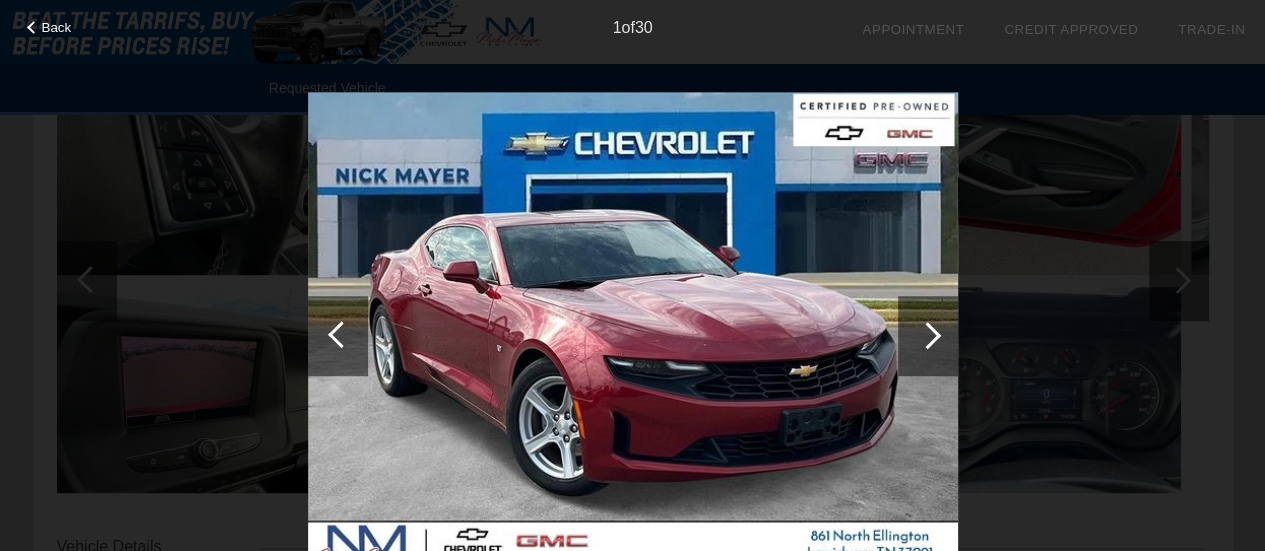 click at bounding box center (927, 335) 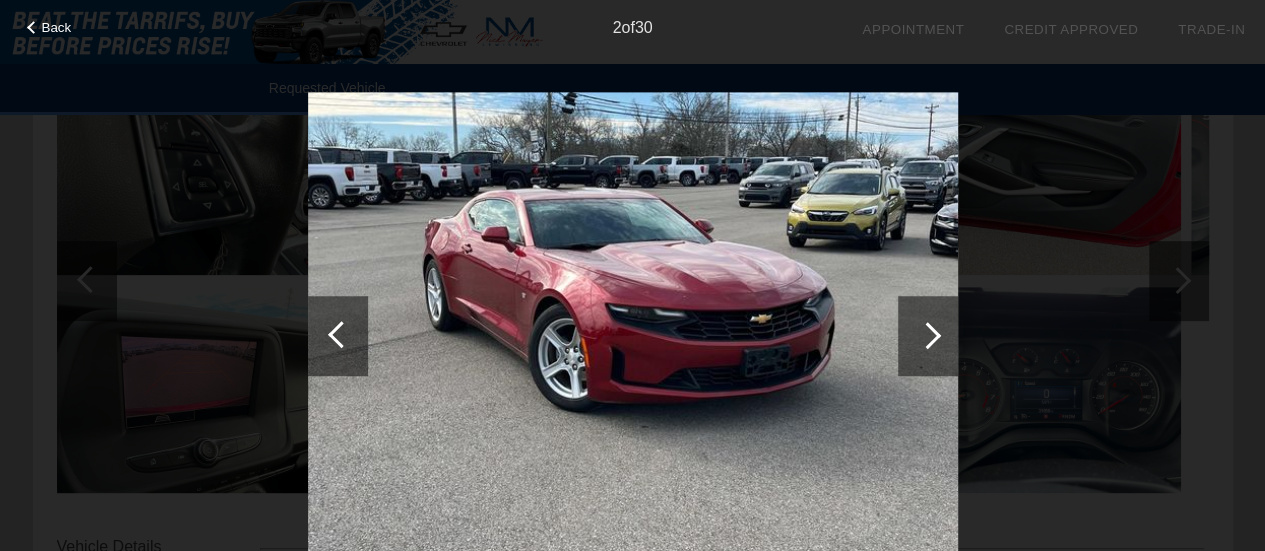 click at bounding box center [927, 335] 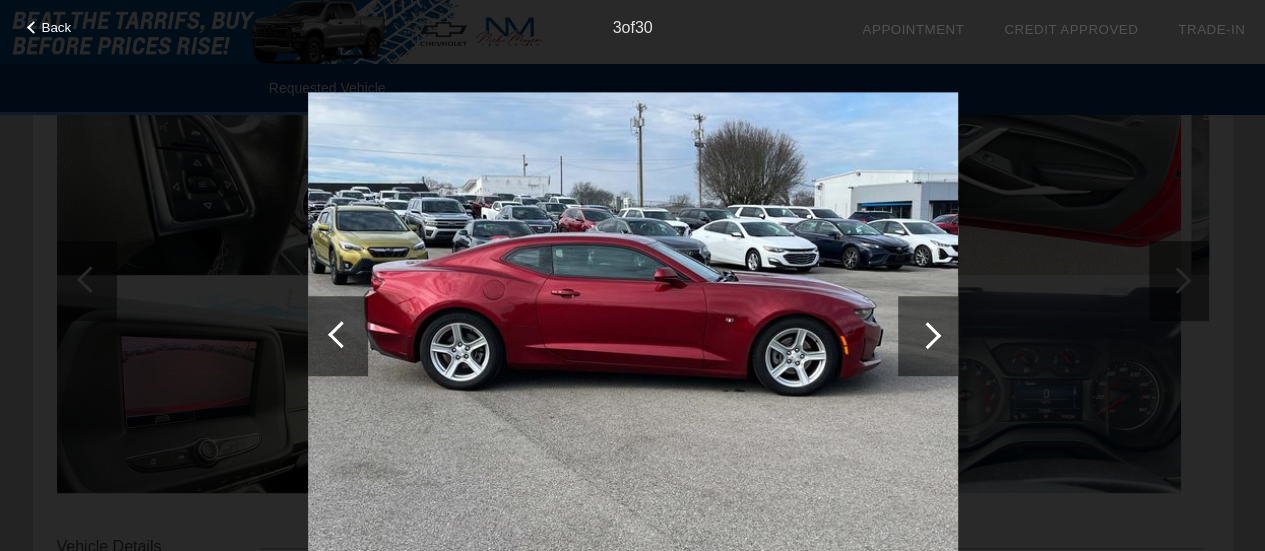 click at bounding box center (927, 335) 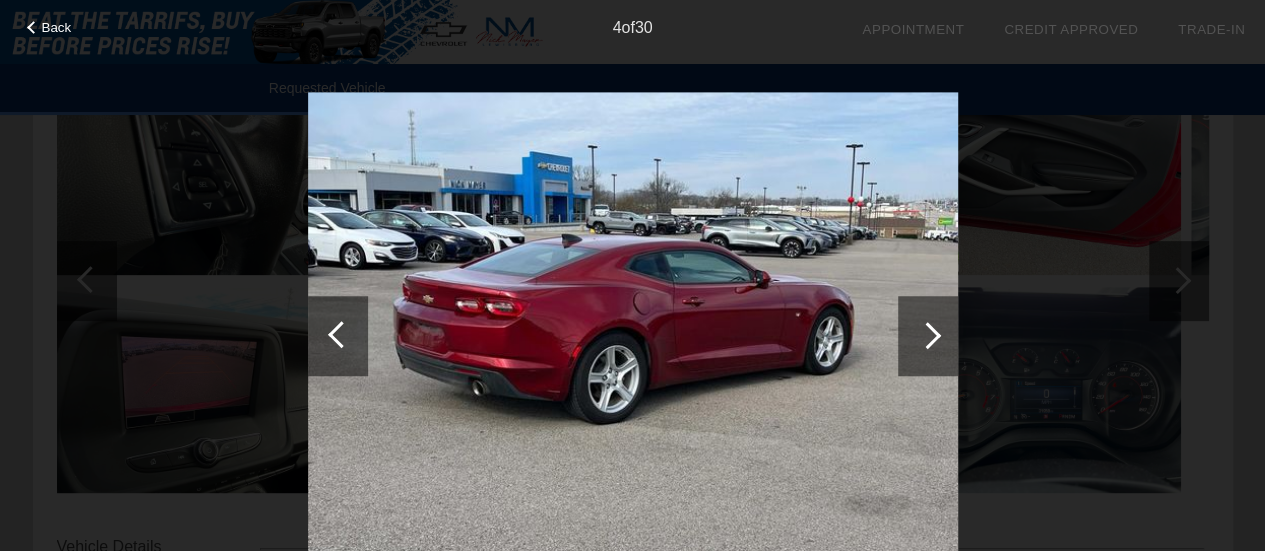 click at bounding box center [927, 335] 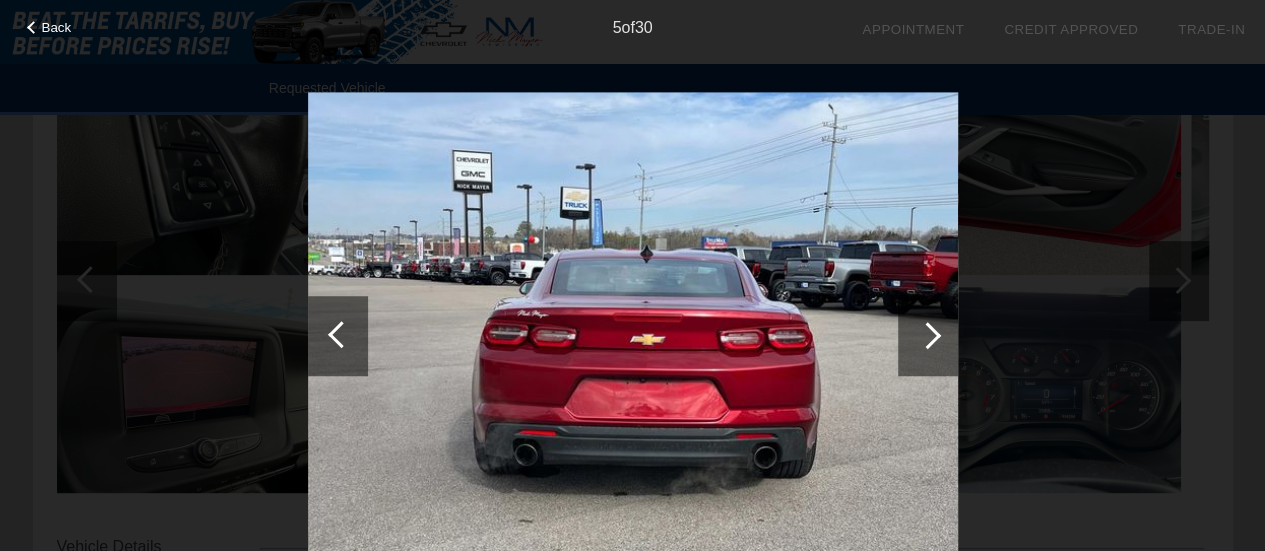 click at bounding box center [927, 335] 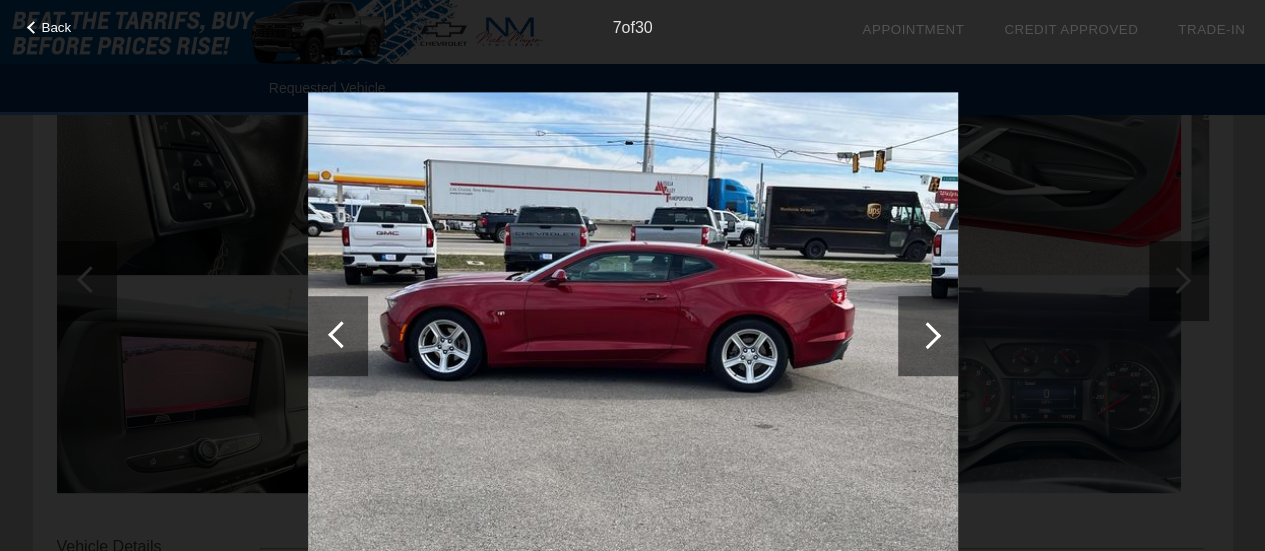 click at bounding box center (927, 335) 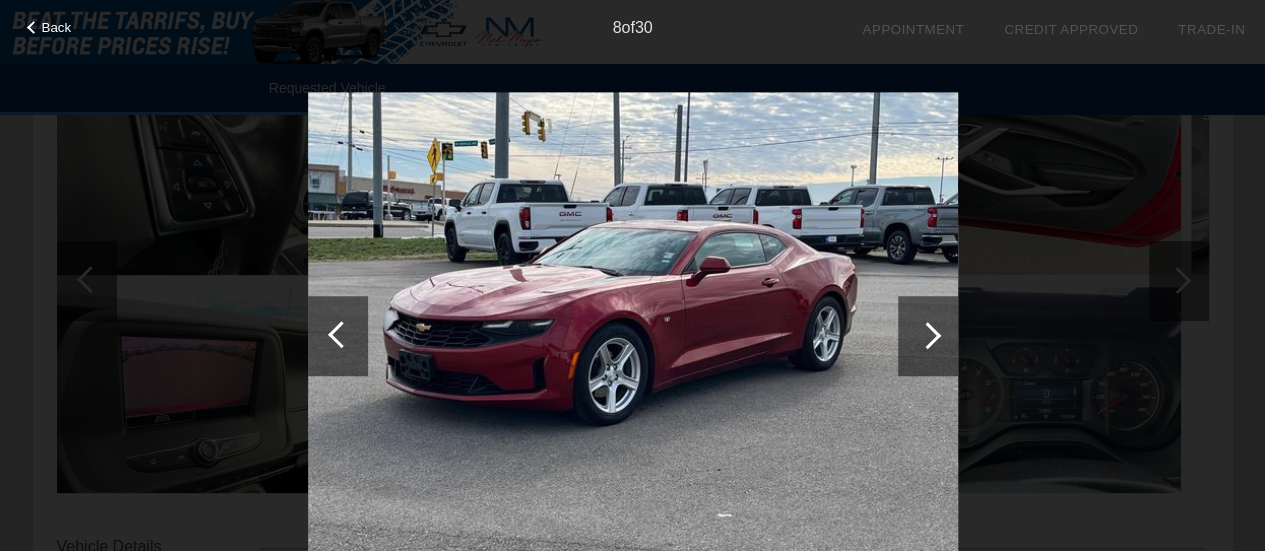 click at bounding box center (927, 335) 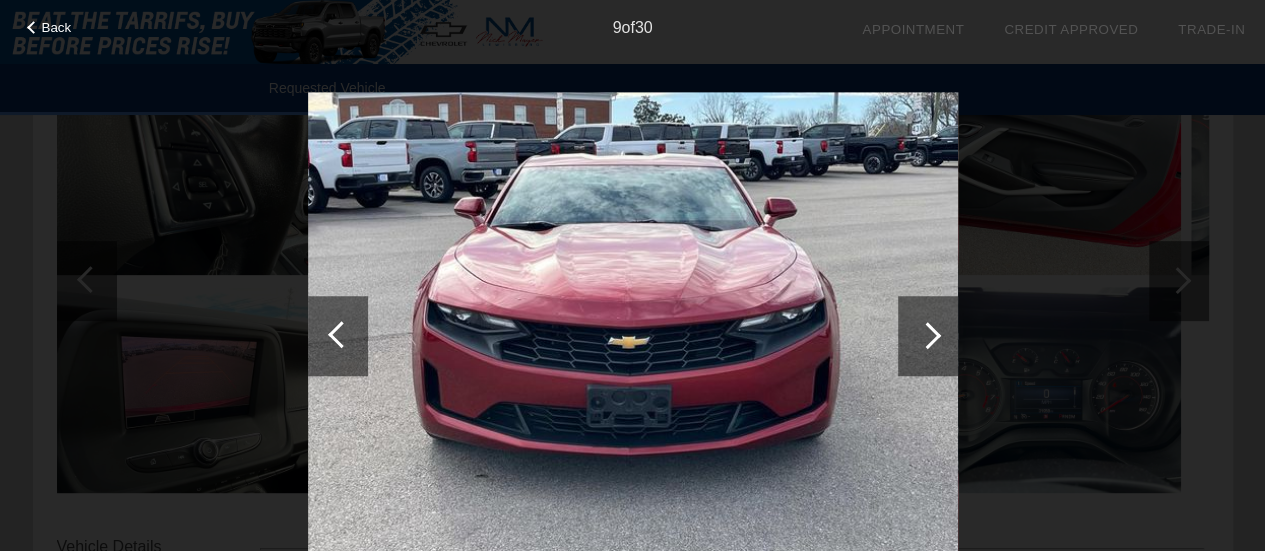 click at bounding box center [927, 335] 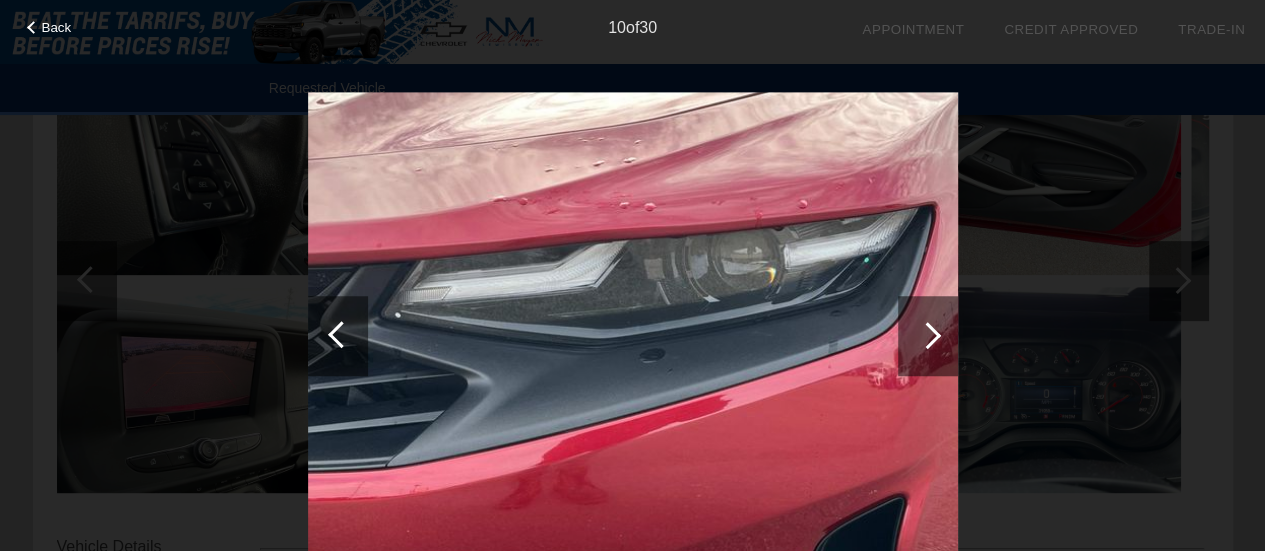 click at bounding box center [927, 335] 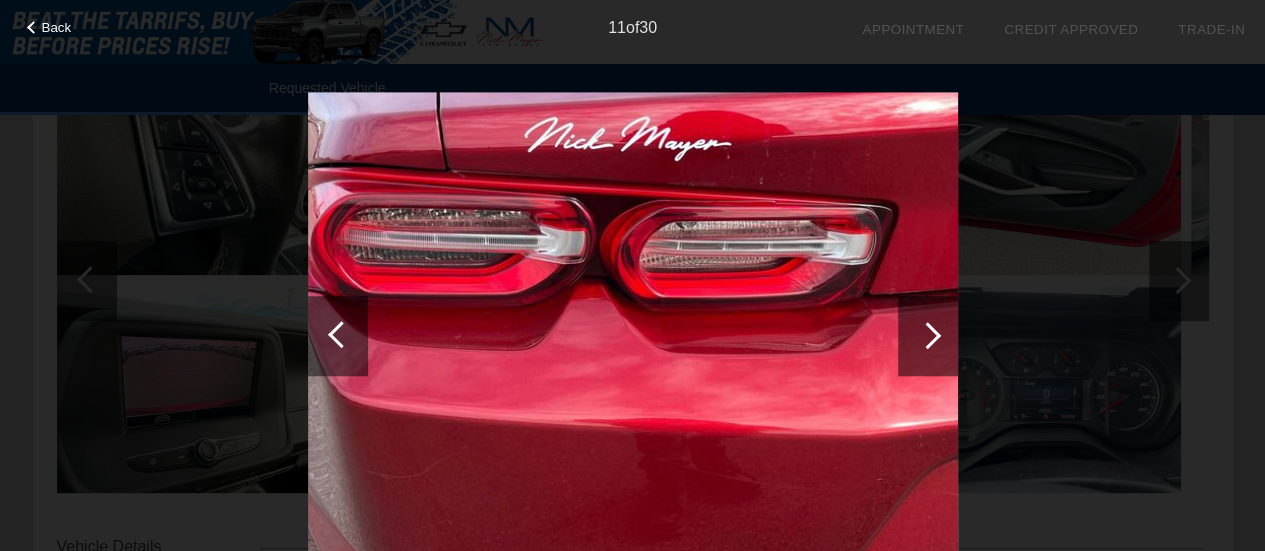 click at bounding box center [927, 335] 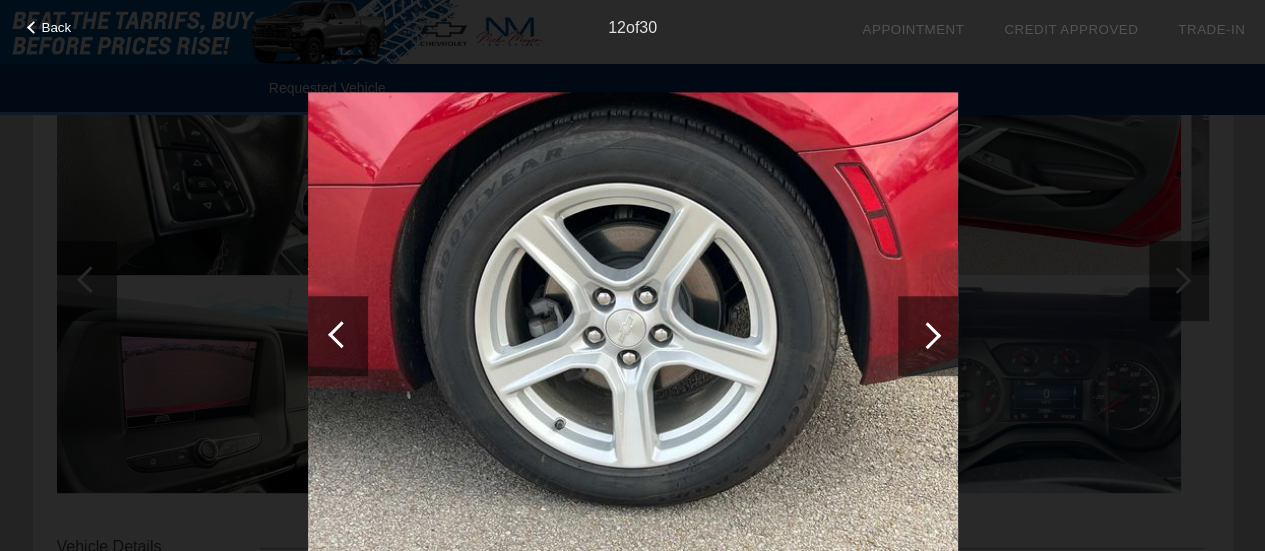 click at bounding box center (927, 335) 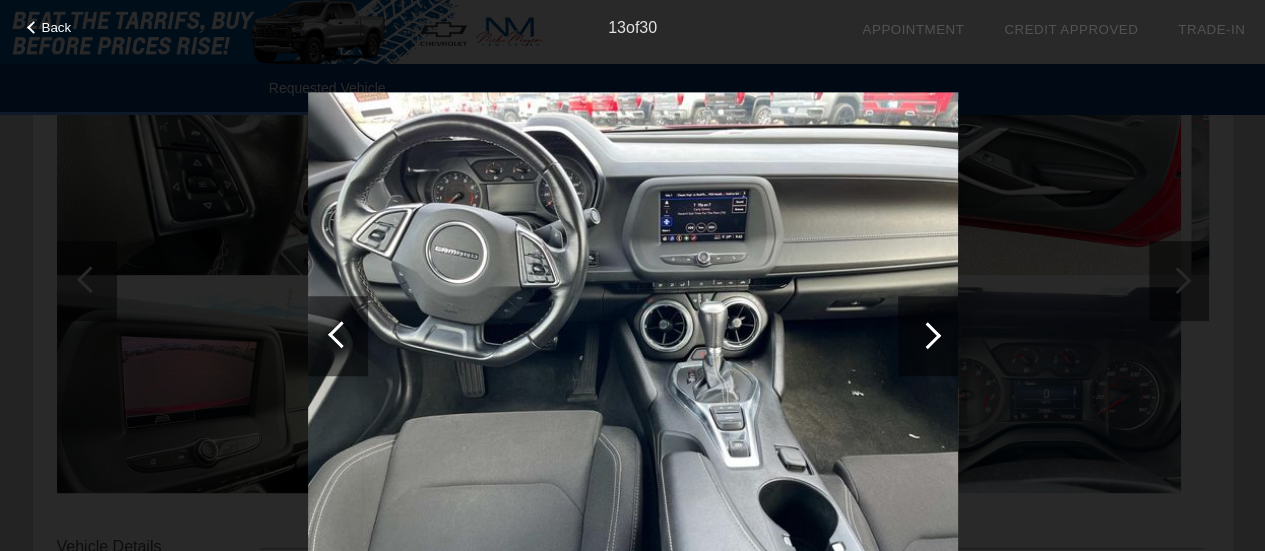 click at bounding box center [927, 335] 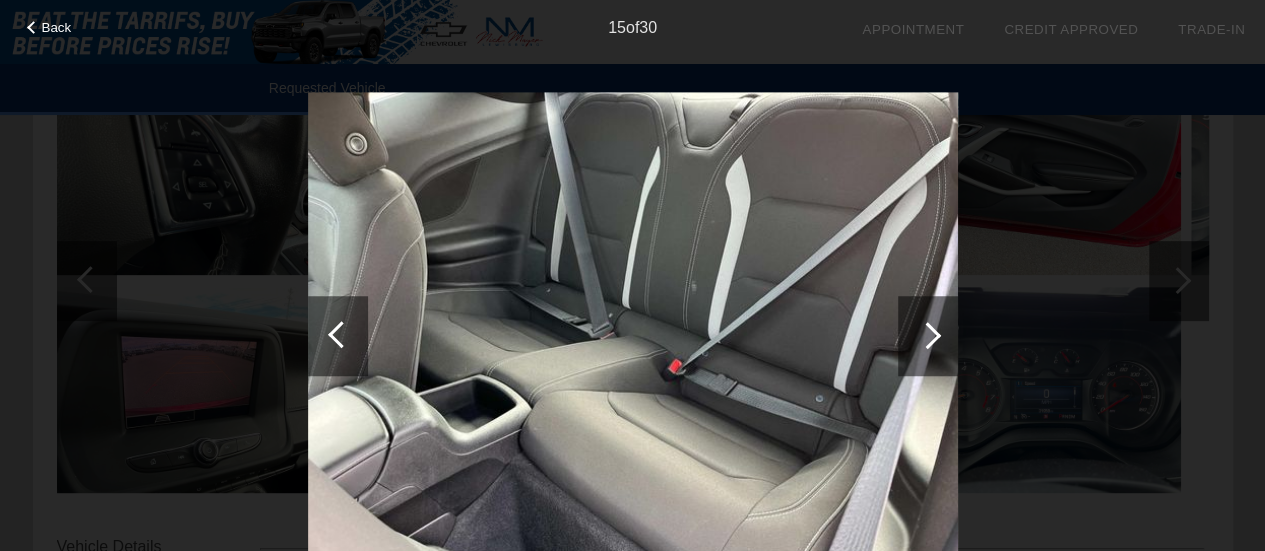 click at bounding box center (927, 335) 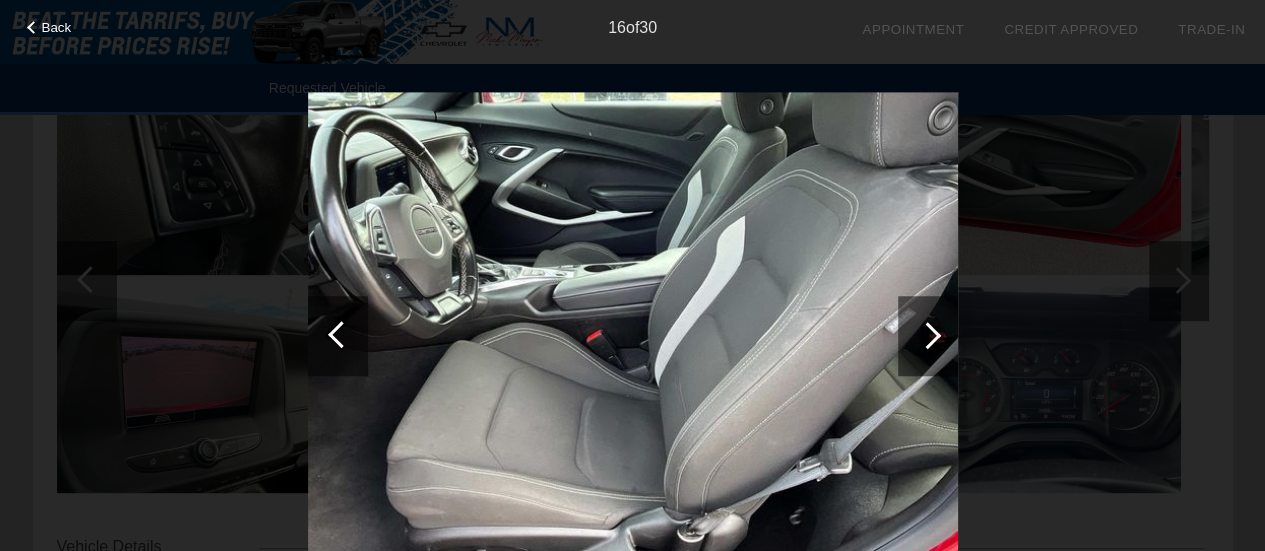click at bounding box center [927, 335] 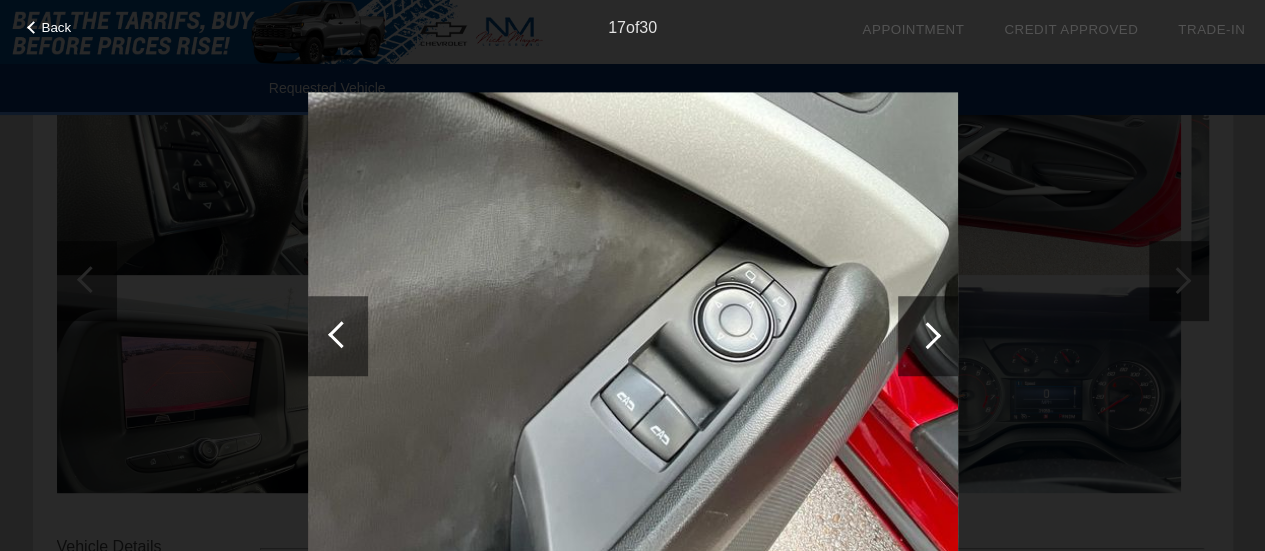 click at bounding box center (927, 335) 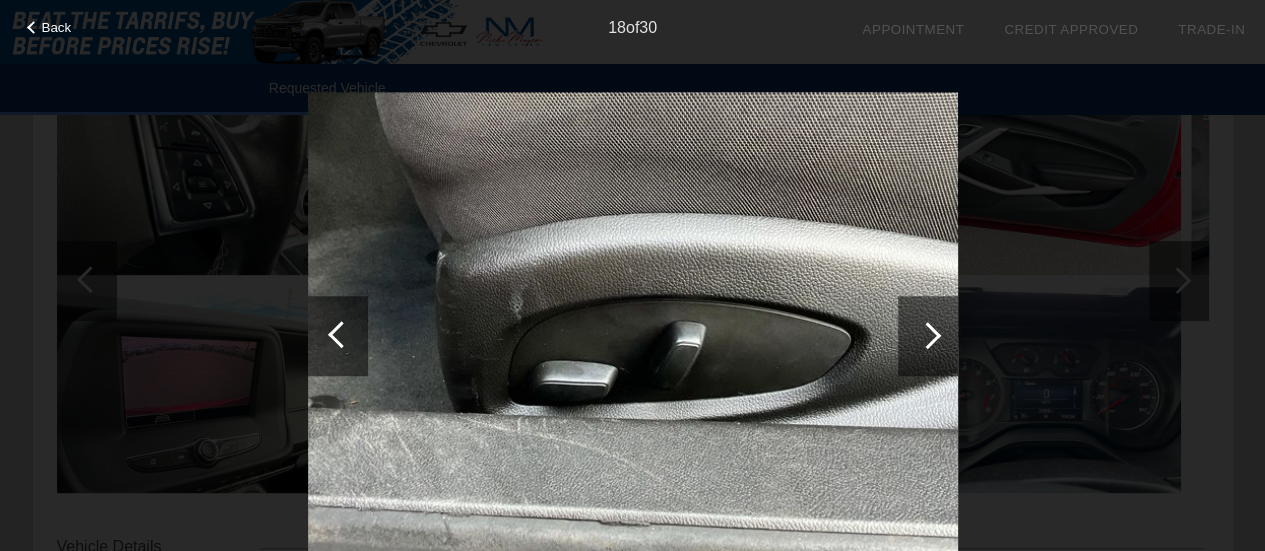 click at bounding box center (927, 335) 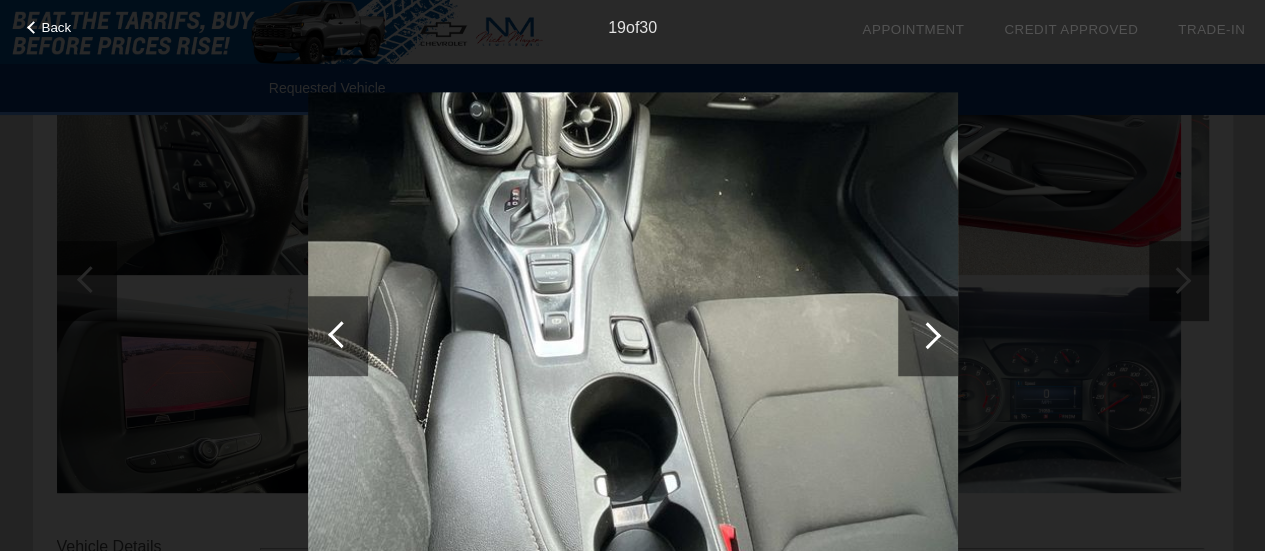 click at bounding box center [927, 335] 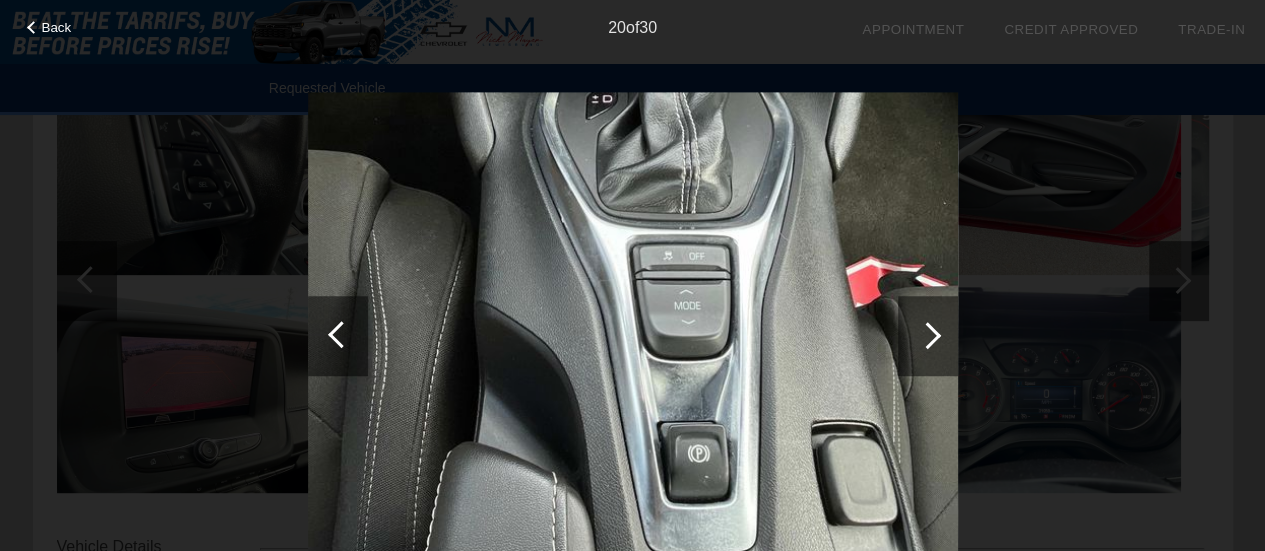 click at bounding box center [927, 335] 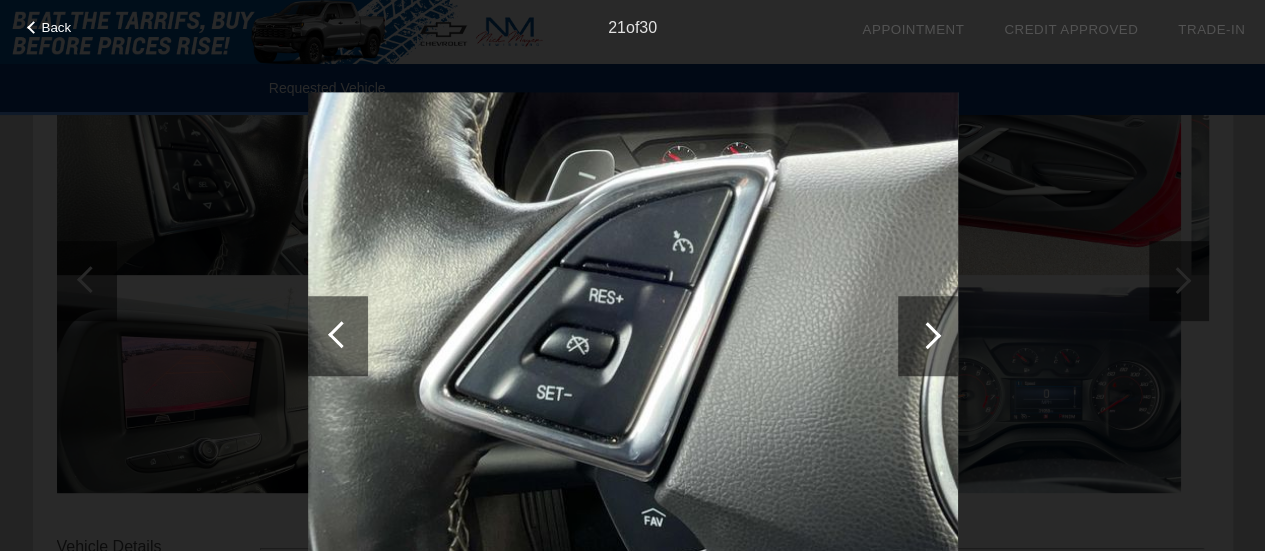 click at bounding box center (927, 335) 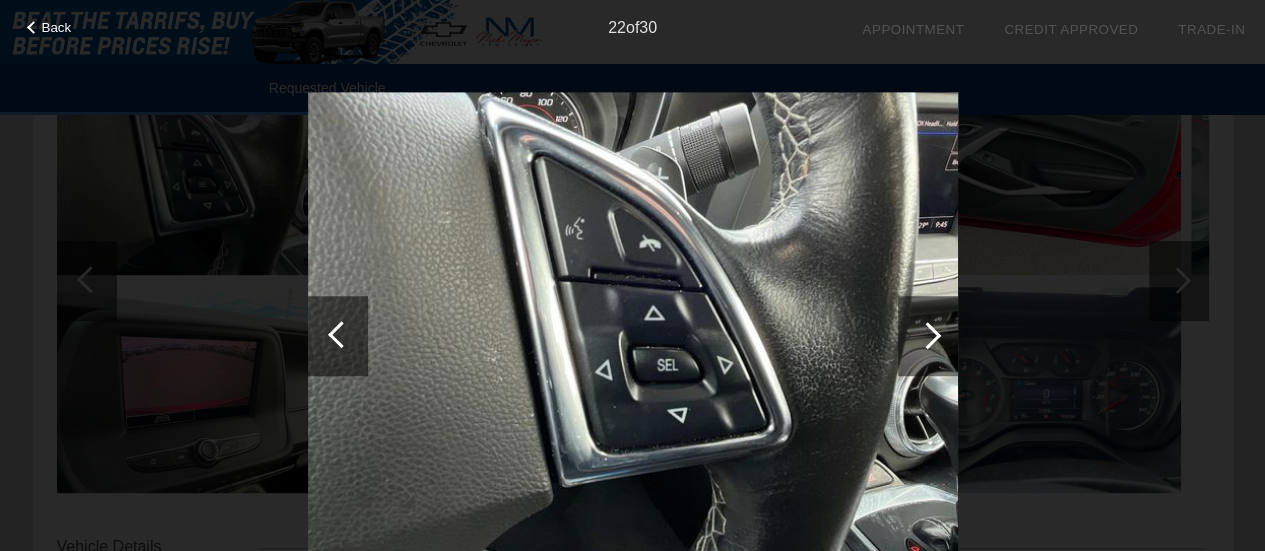 click at bounding box center (927, 335) 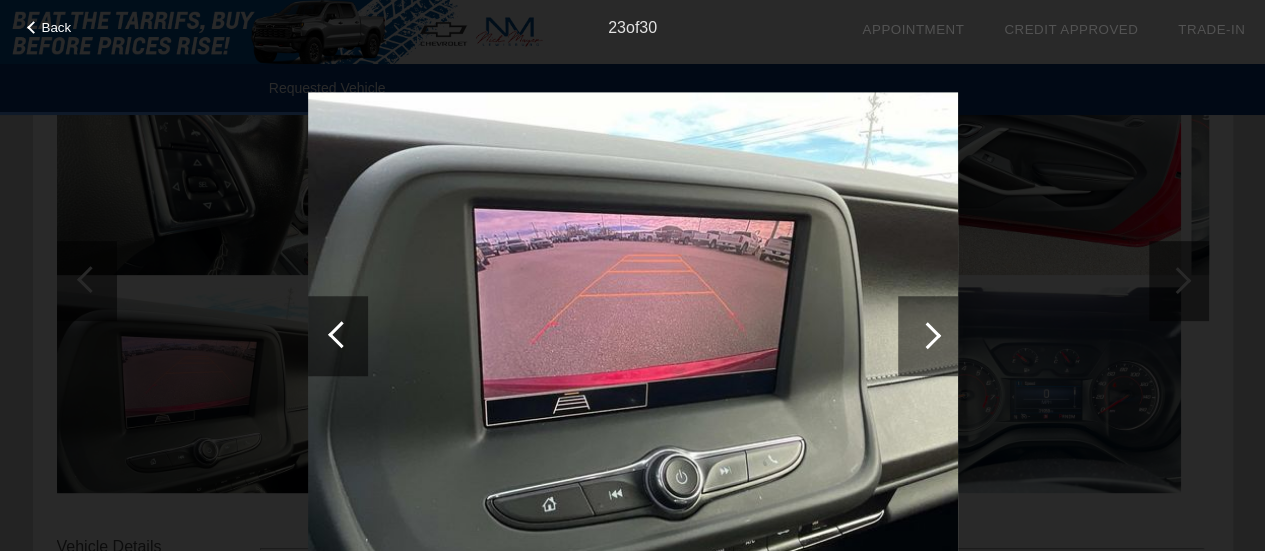 click at bounding box center (927, 335) 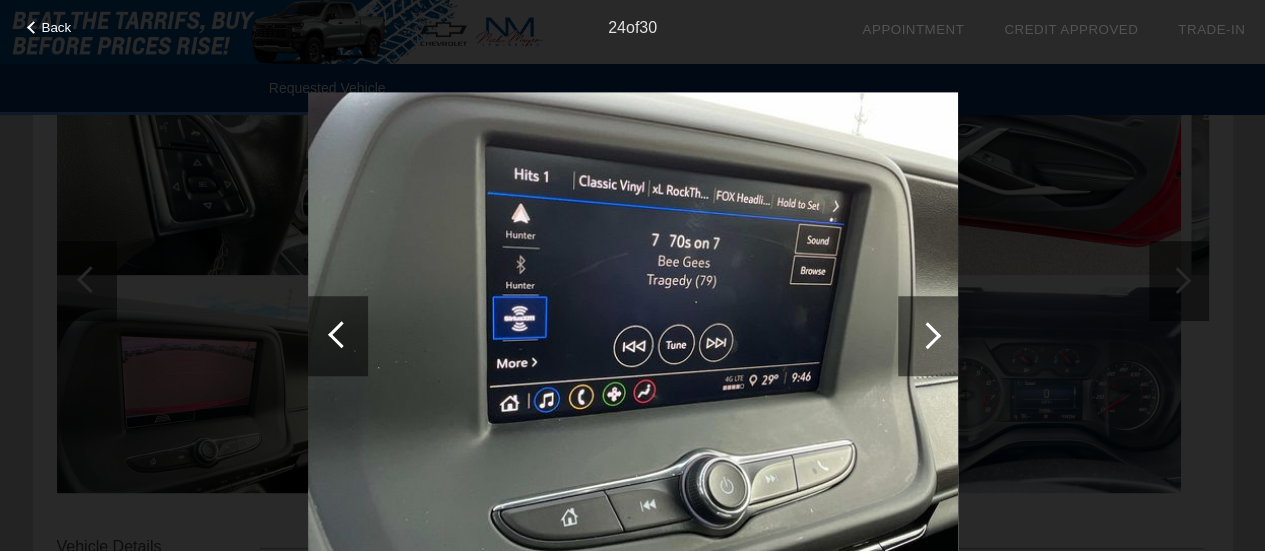 click at bounding box center [928, 336] 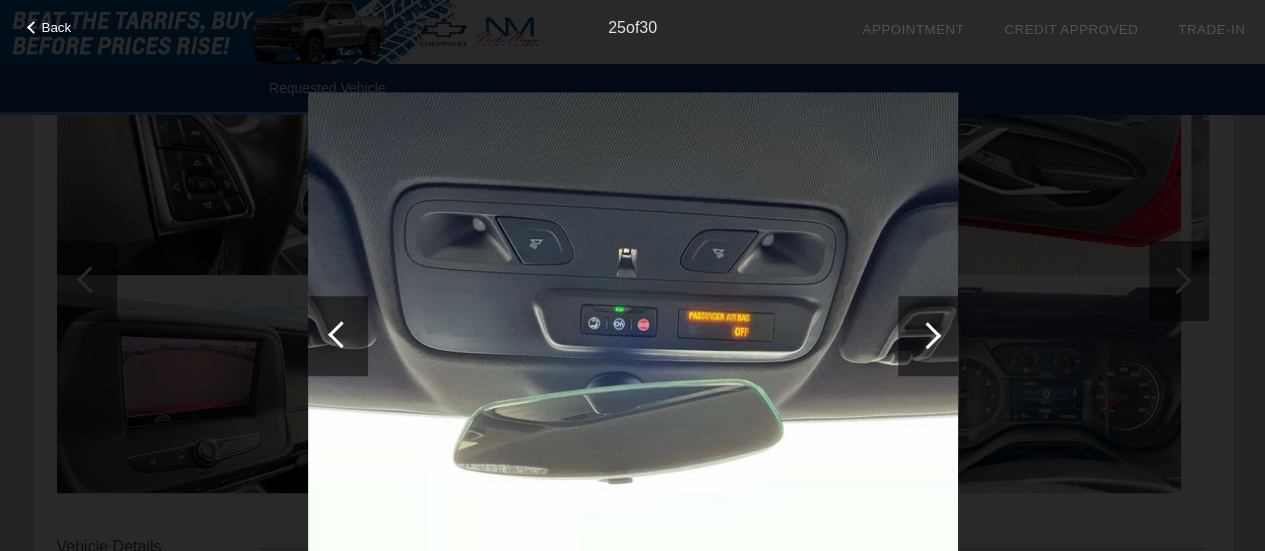 click at bounding box center [927, 335] 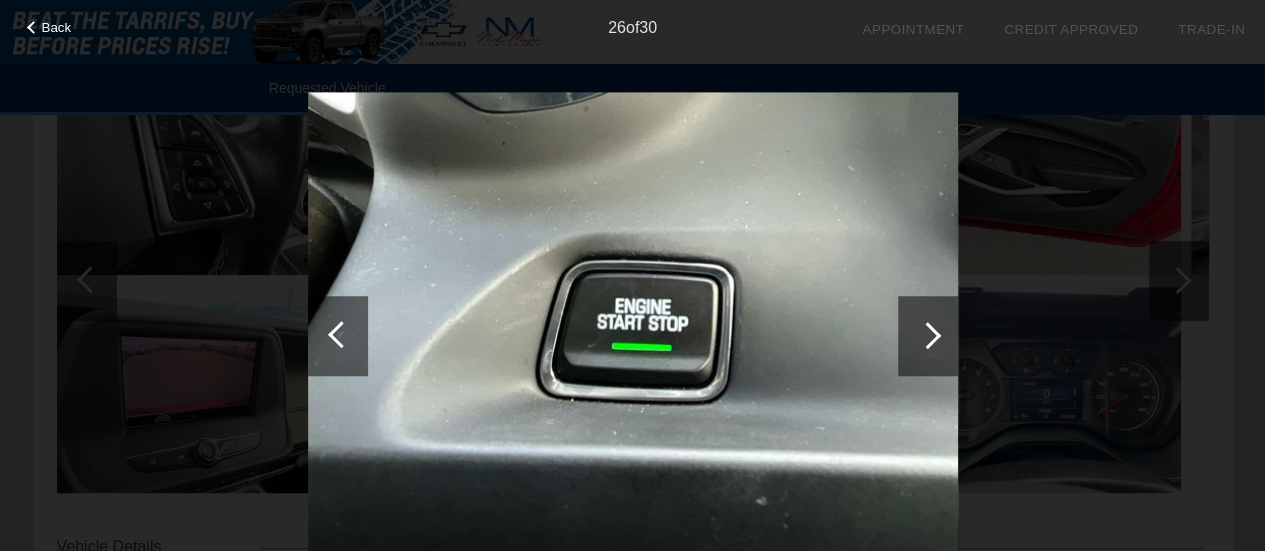 click at bounding box center [927, 335] 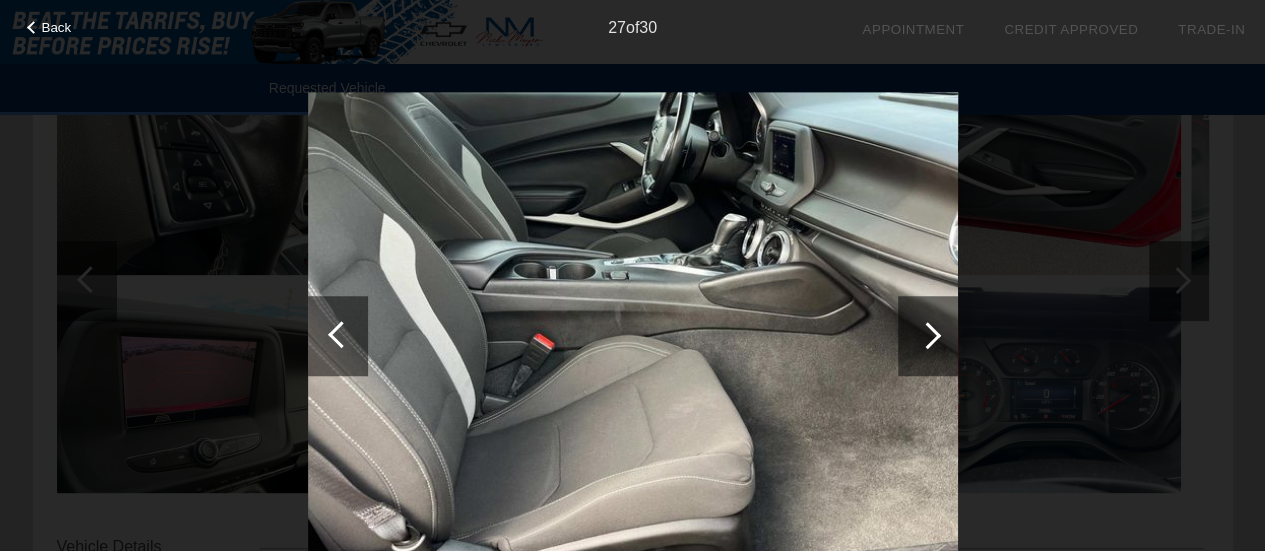 click at bounding box center [927, 335] 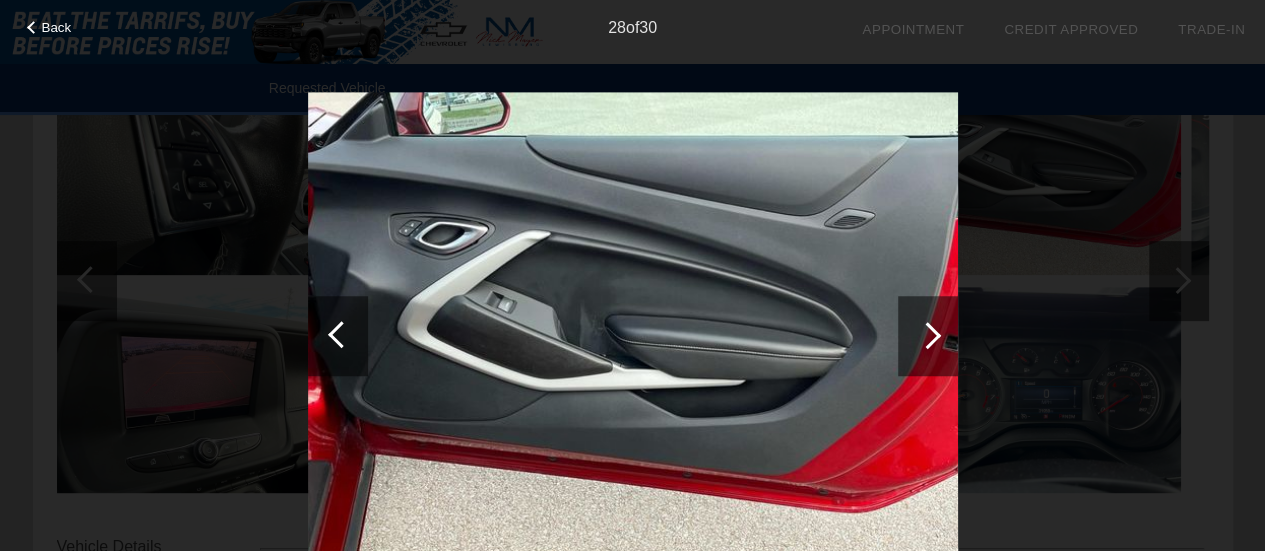click at bounding box center (927, 335) 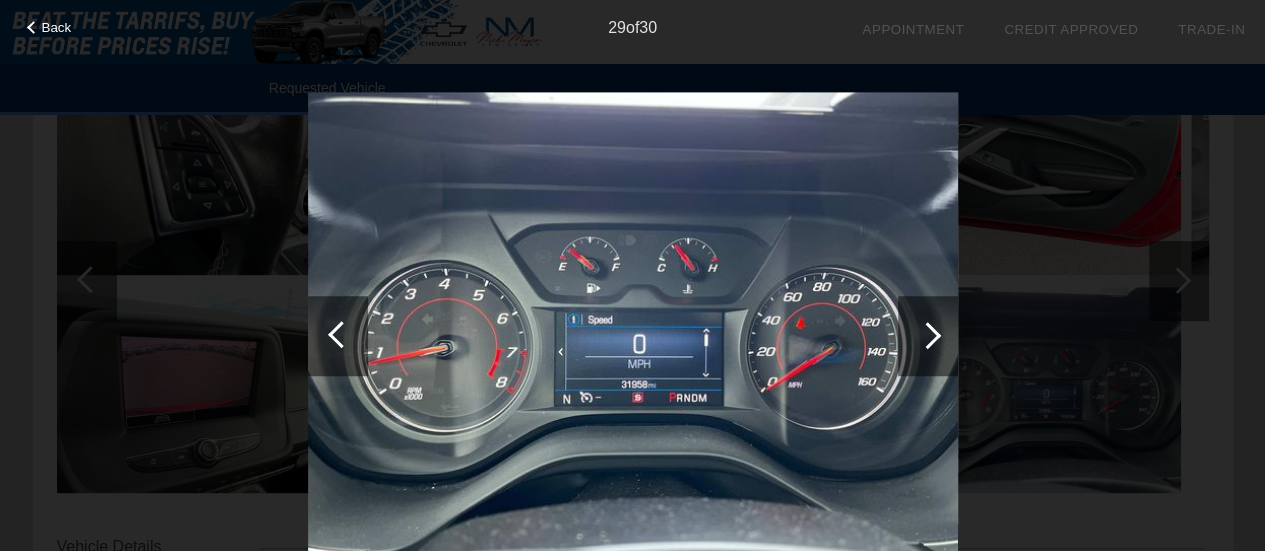 click on "Back" at bounding box center [57, 27] 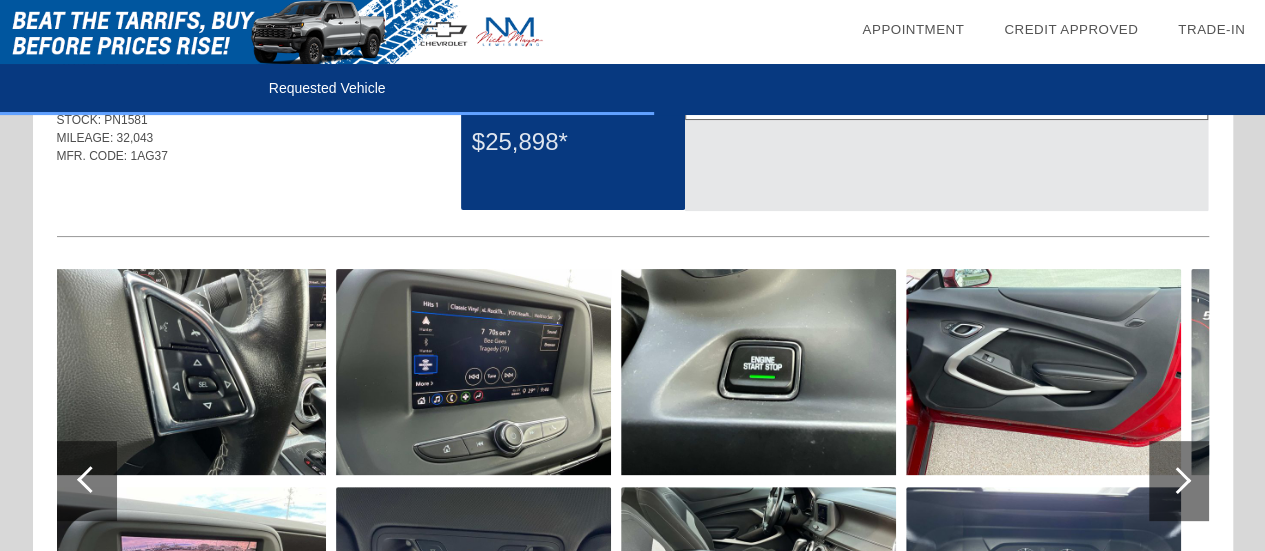 scroll, scrollTop: 200, scrollLeft: 0, axis: vertical 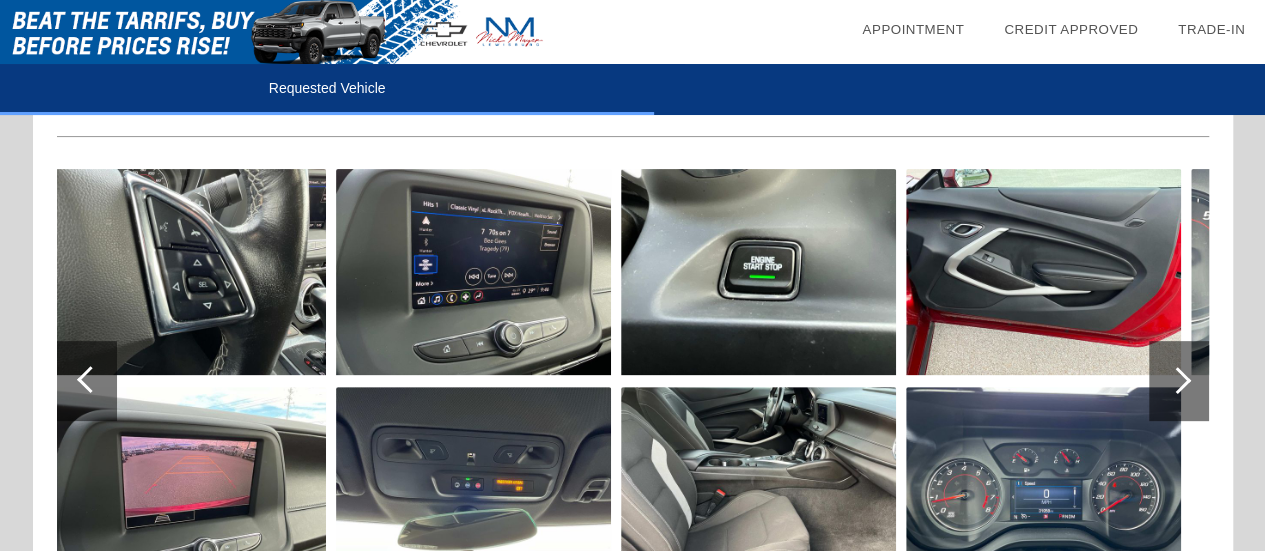 click at bounding box center (90, 379) 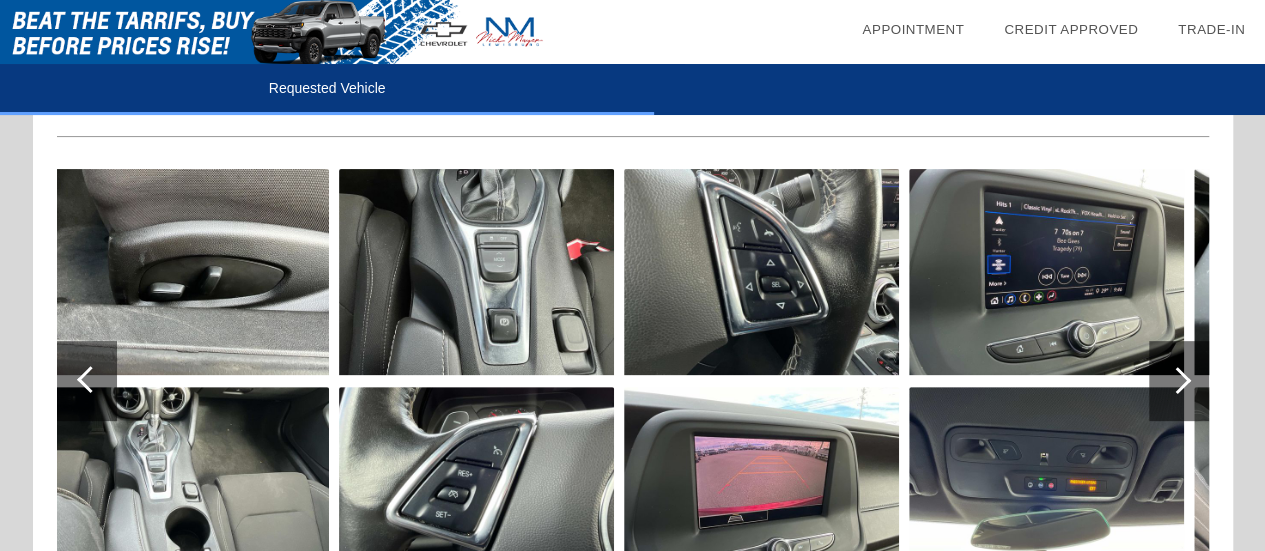 click at bounding box center (90, 379) 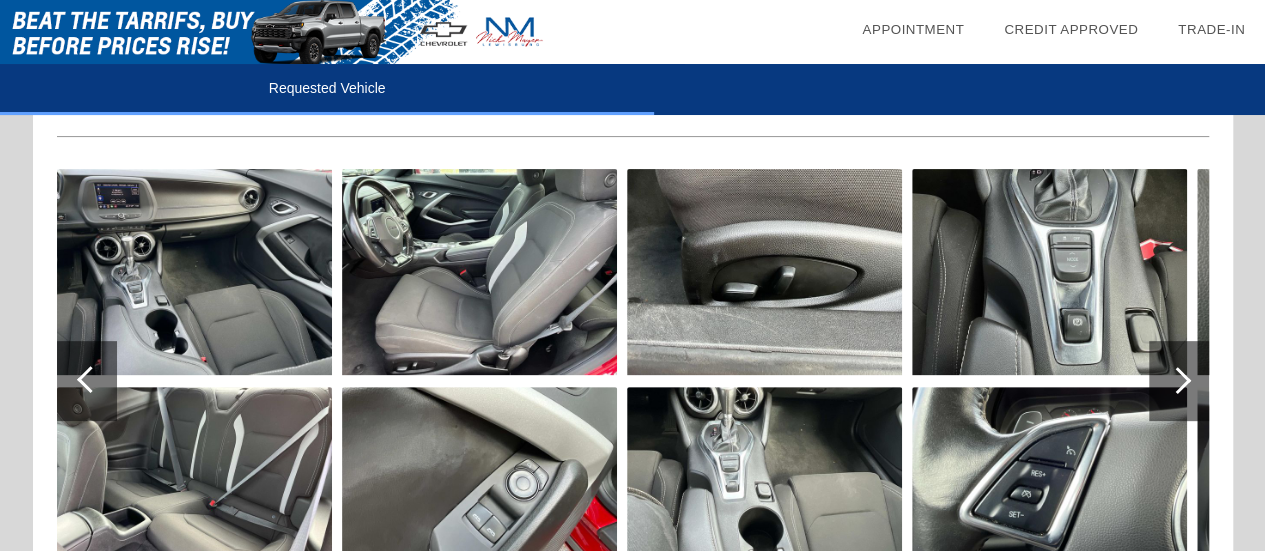 click at bounding box center (90, 379) 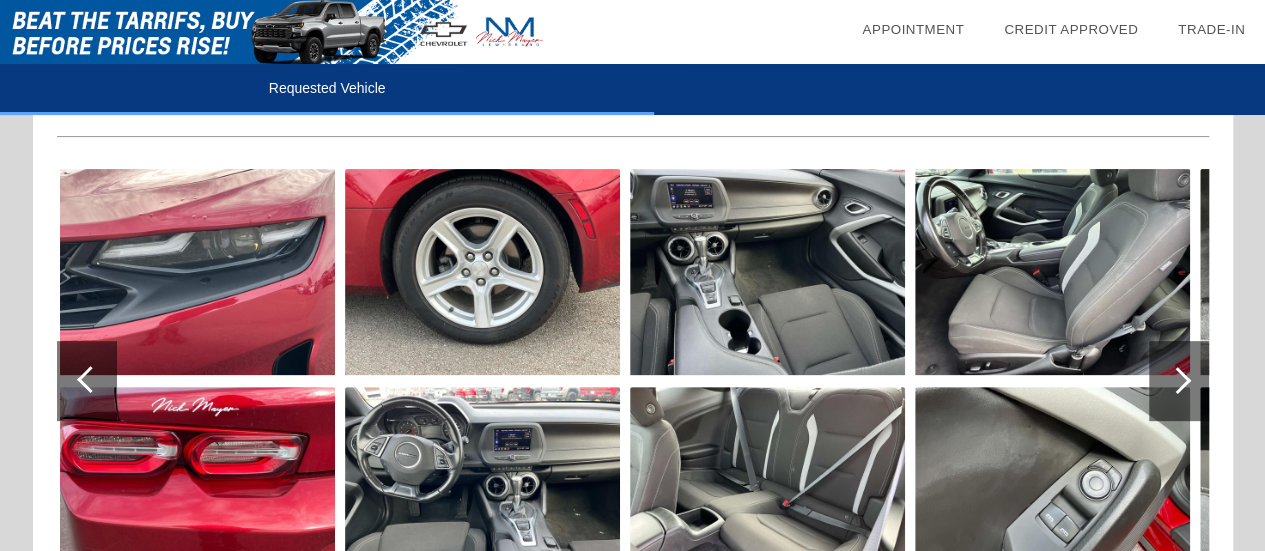 click at bounding box center (90, 379) 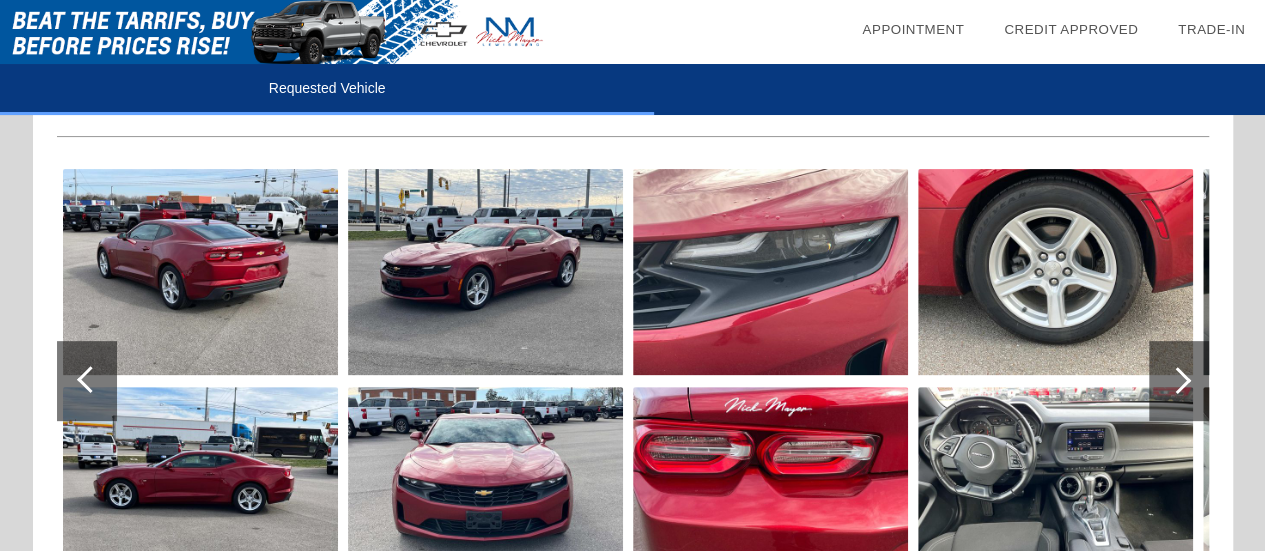 click at bounding box center (90, 379) 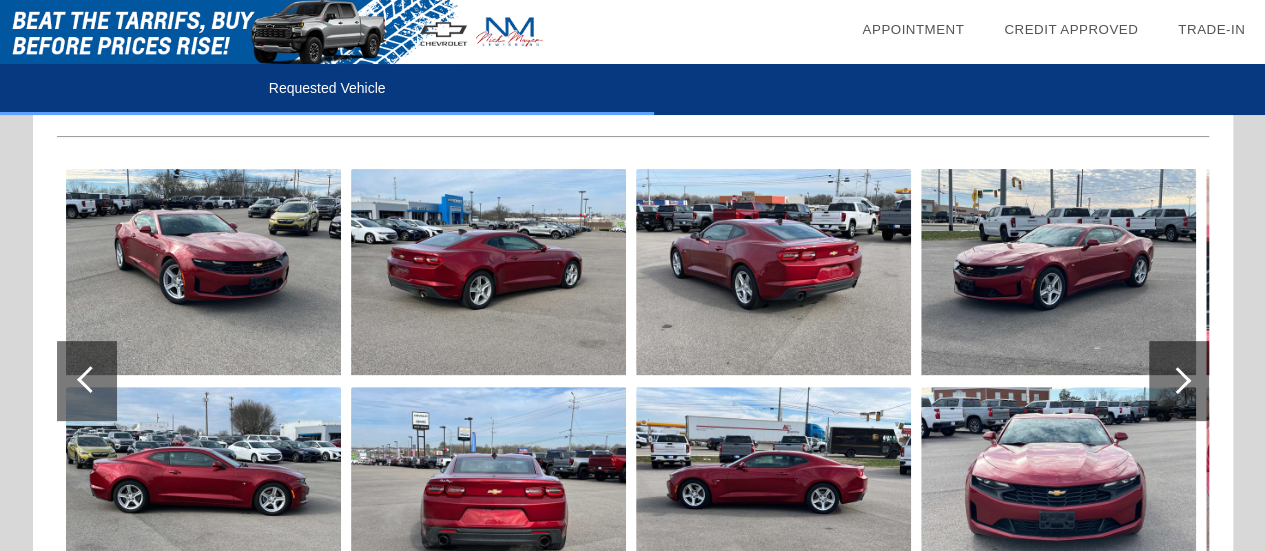click at bounding box center (1177, 380) 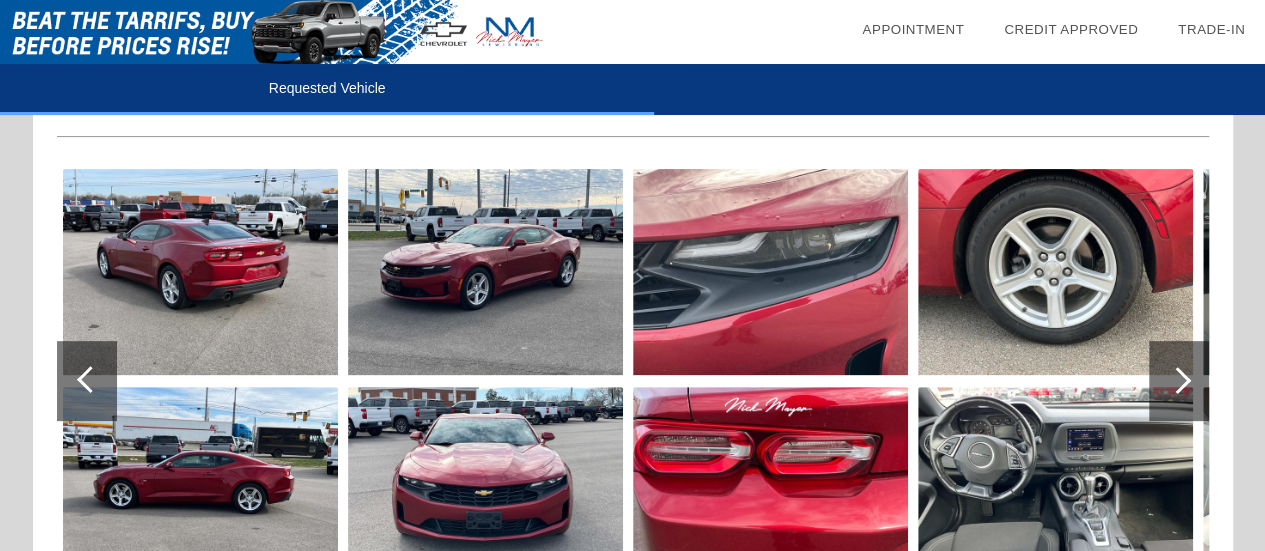 click at bounding box center [1177, 380] 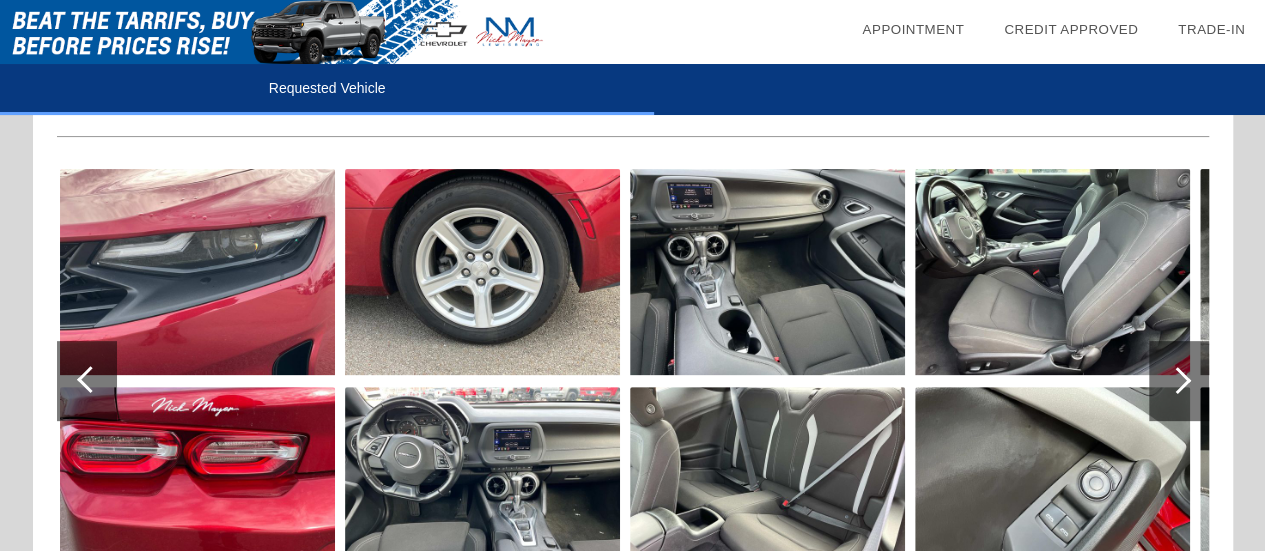 click at bounding box center (1177, 380) 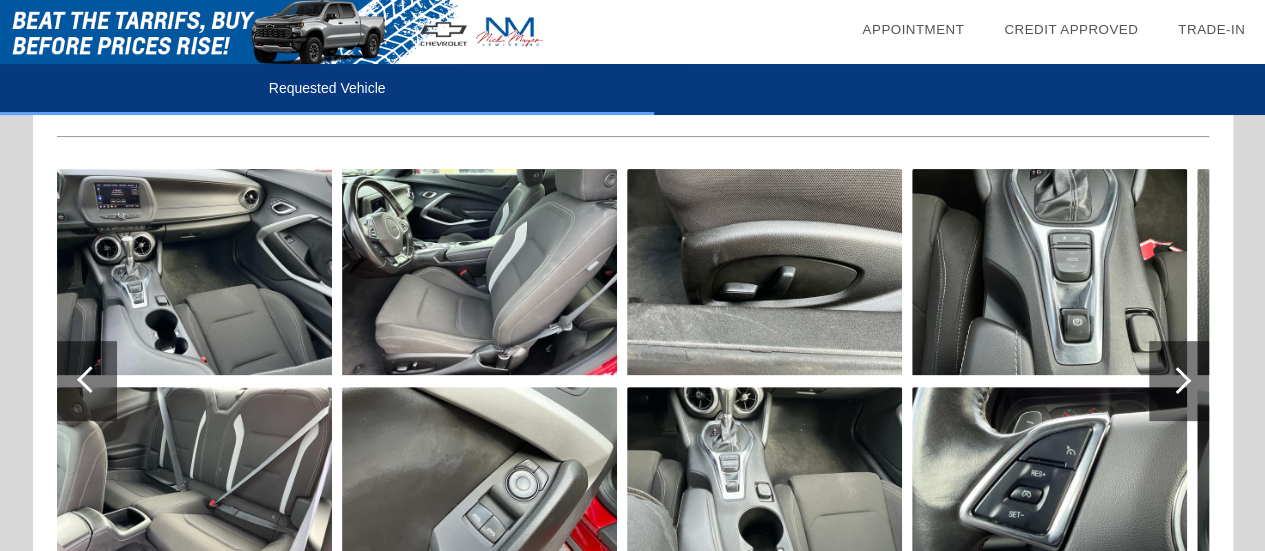 click at bounding box center [90, 379] 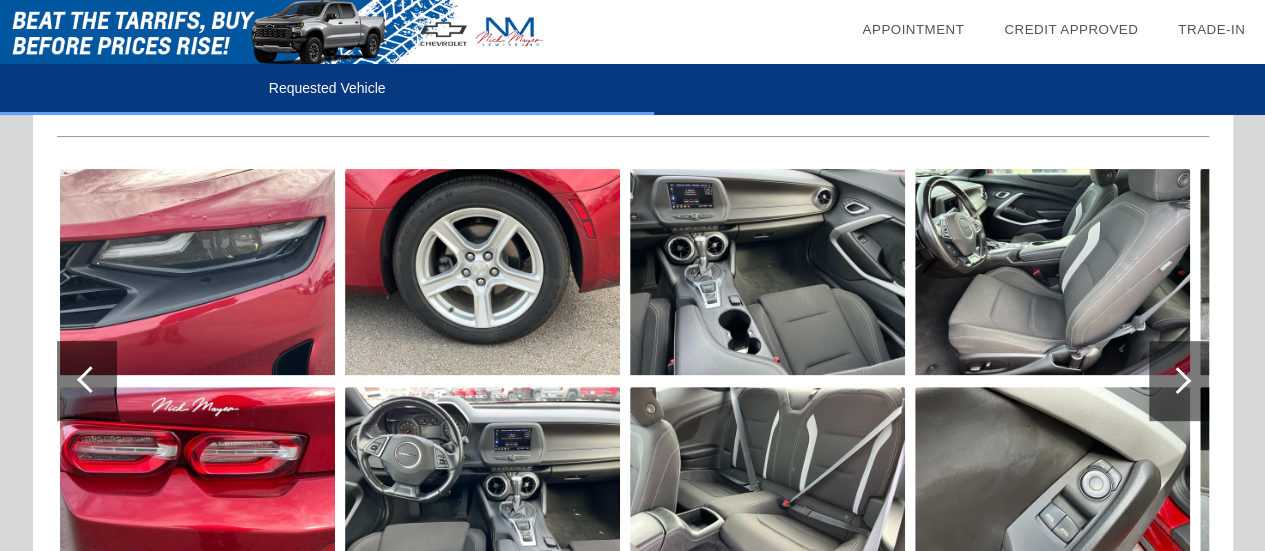 click at bounding box center [482, 490] 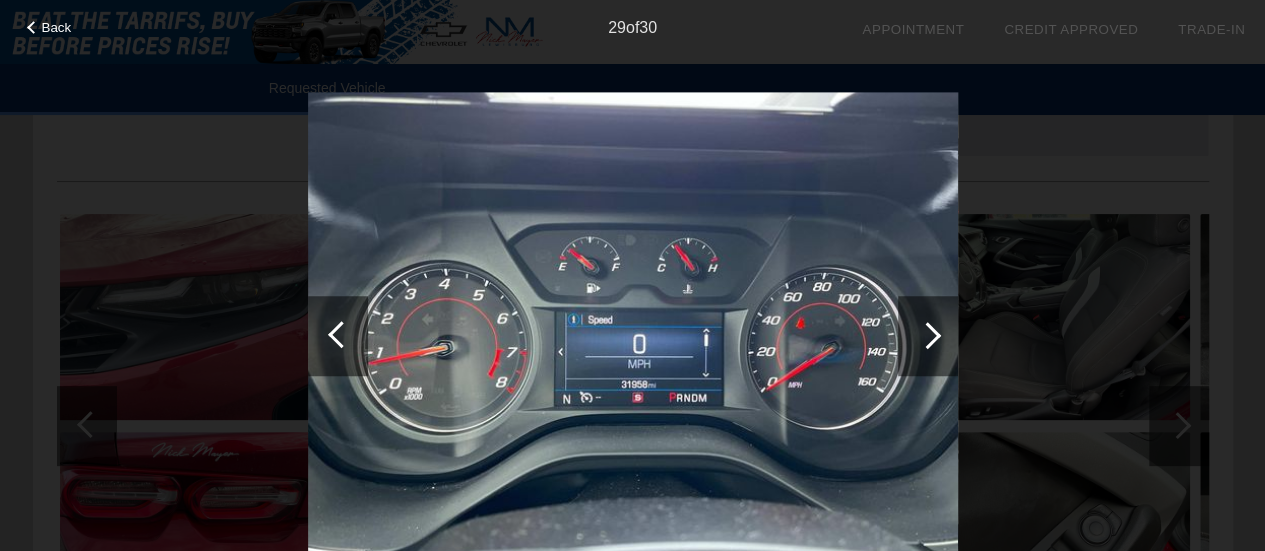 scroll, scrollTop: 200, scrollLeft: 0, axis: vertical 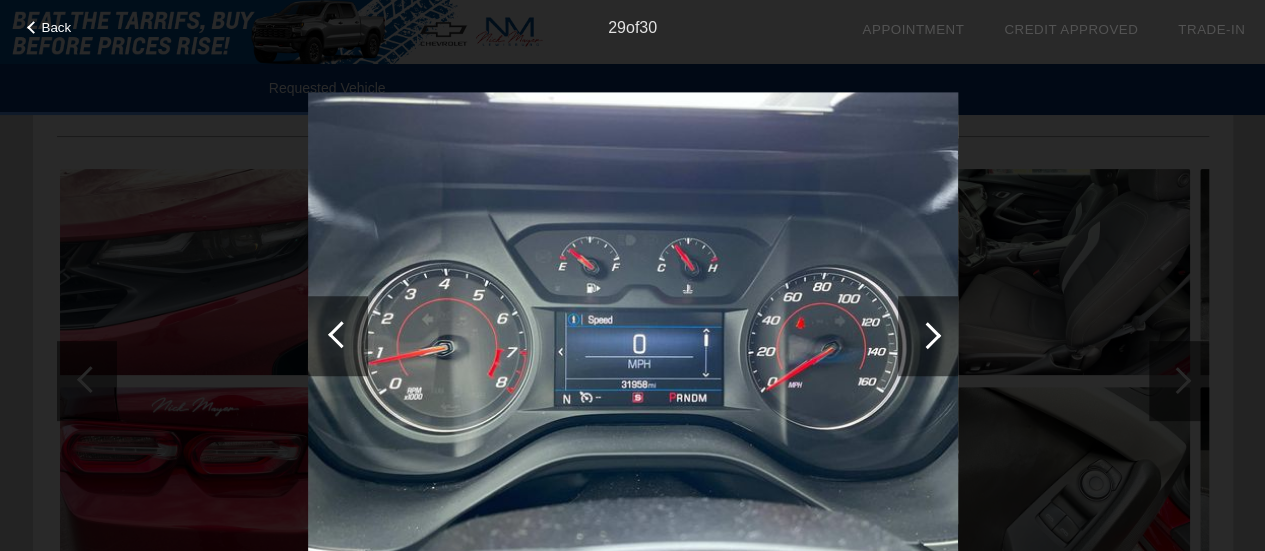 click on "Back" at bounding box center (57, 27) 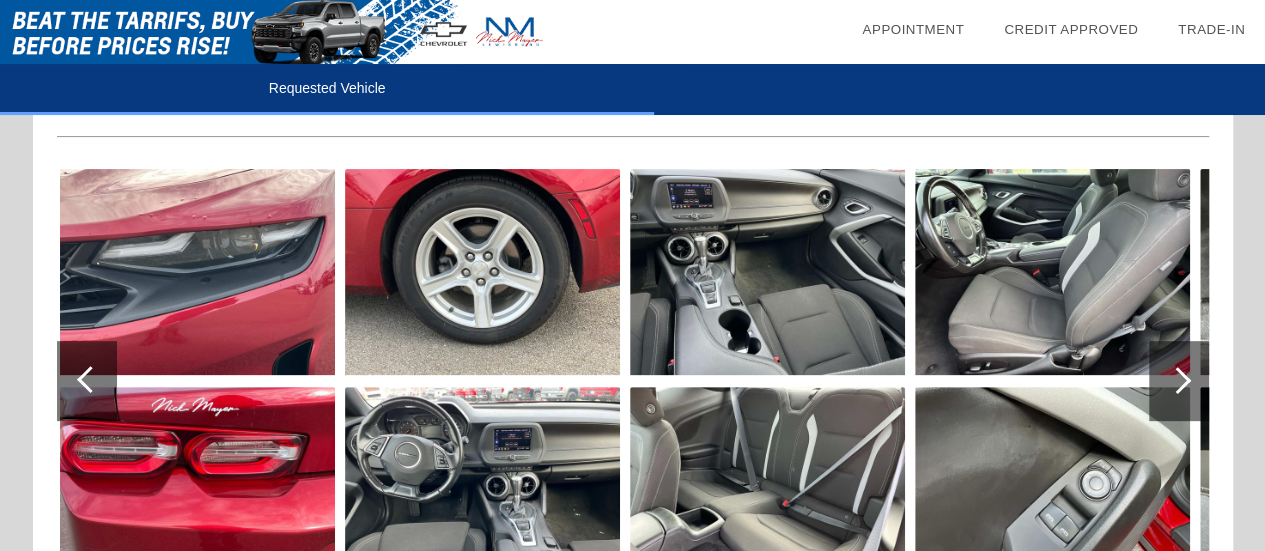click at bounding box center [1177, 380] 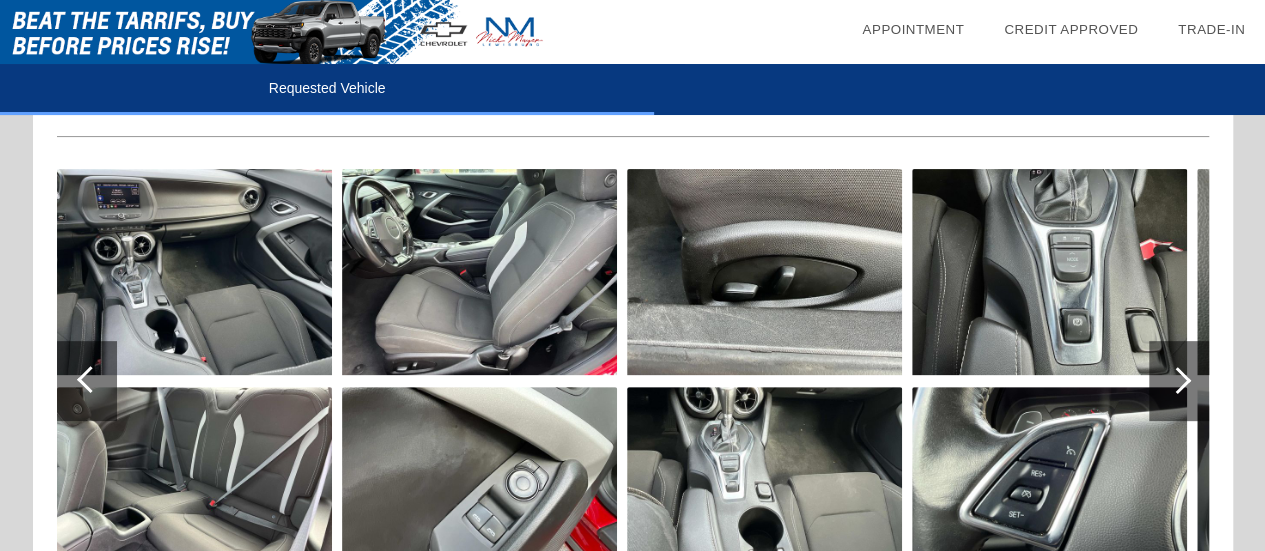 click at bounding box center [1177, 380] 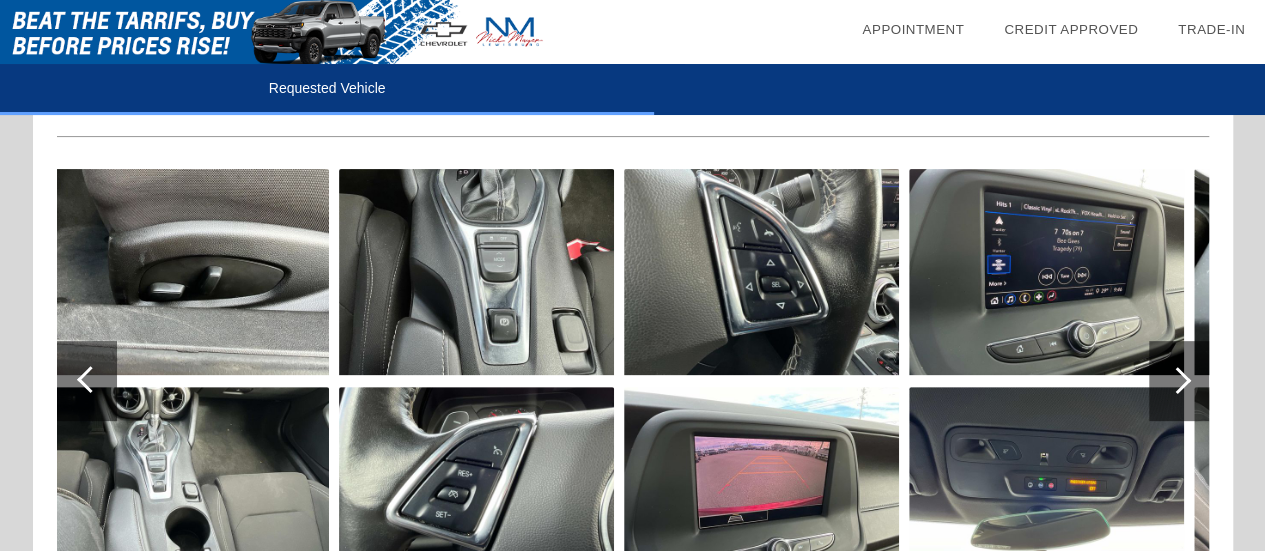 click at bounding box center [1177, 380] 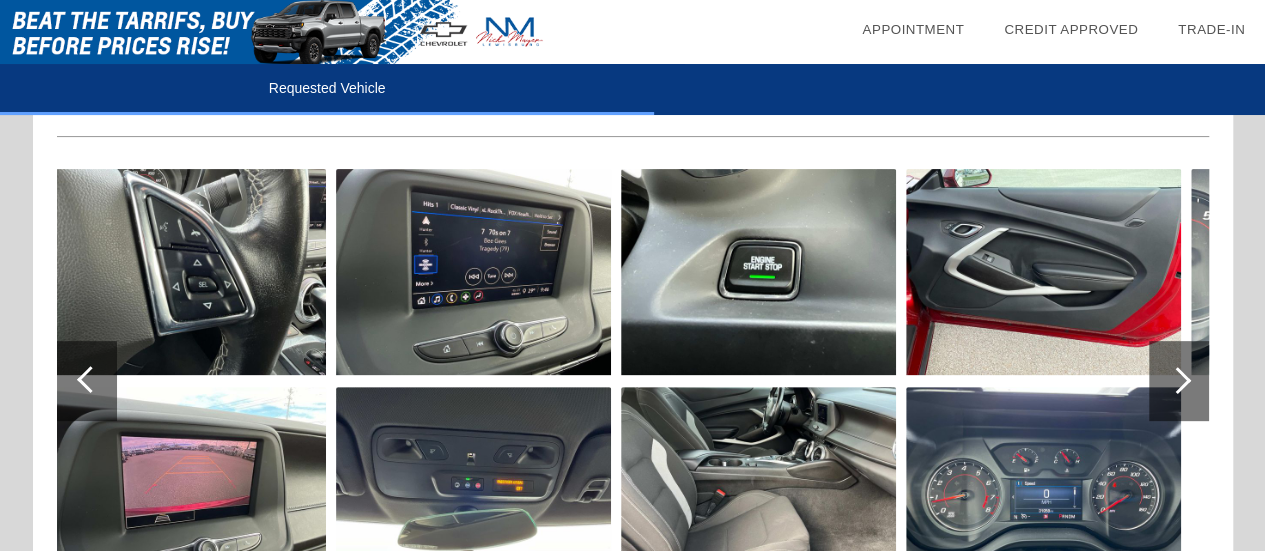 click at bounding box center (1177, 380) 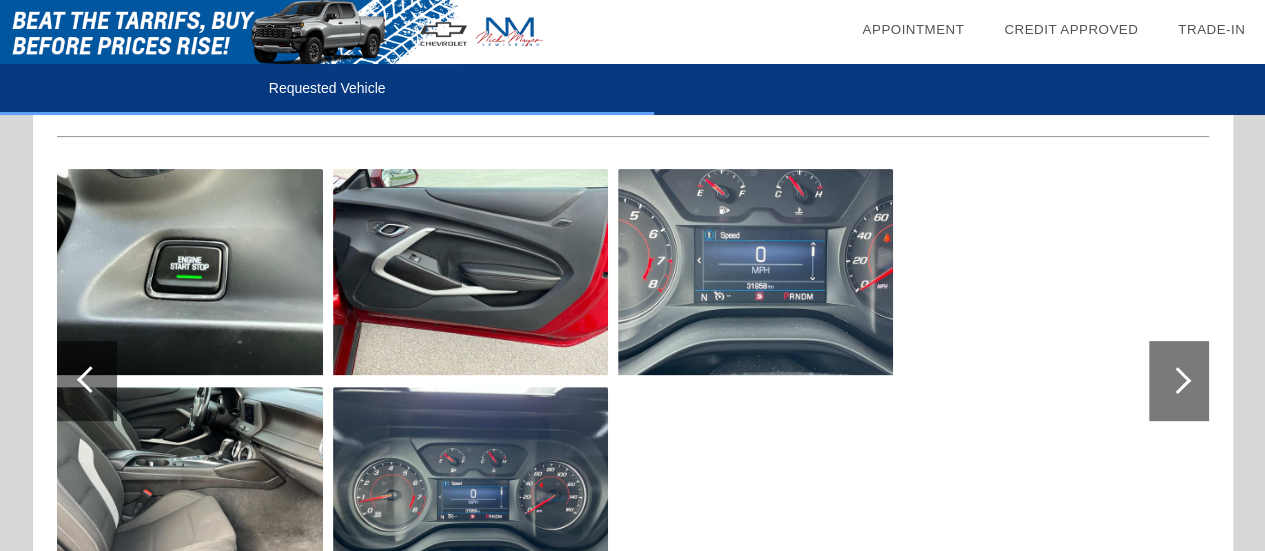 click at bounding box center [87, 381] 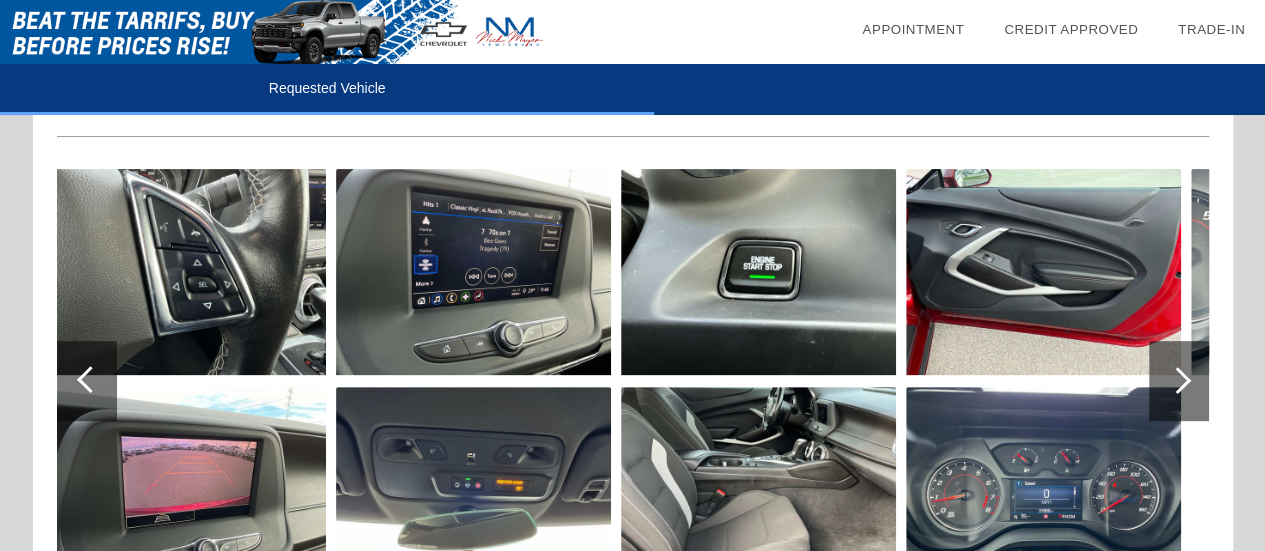 click at bounding box center (1179, 381) 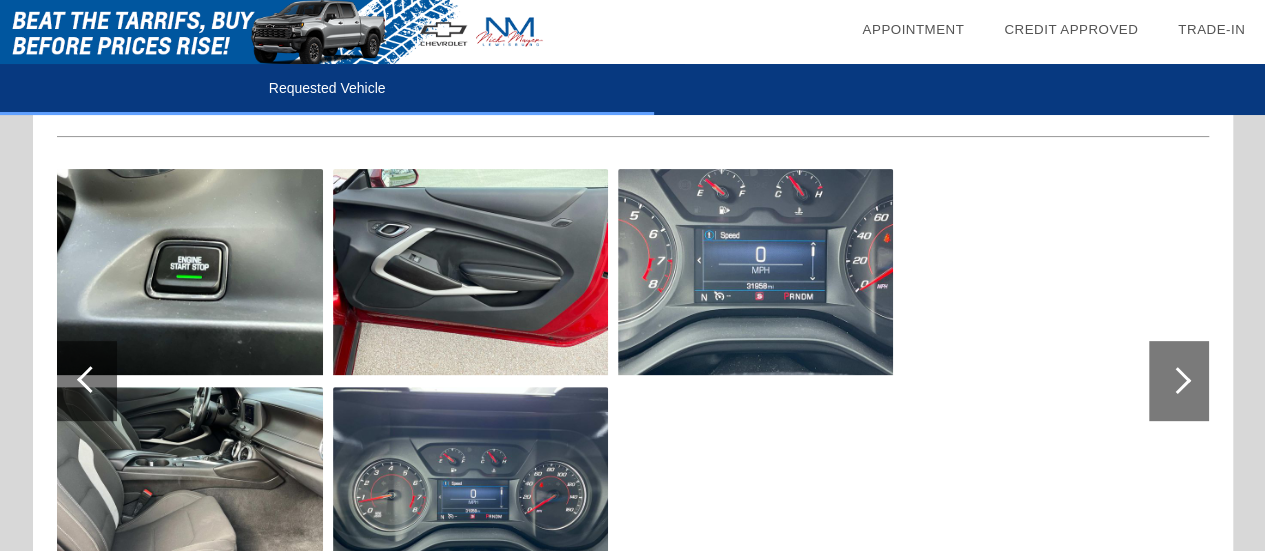 click at bounding box center (755, 272) 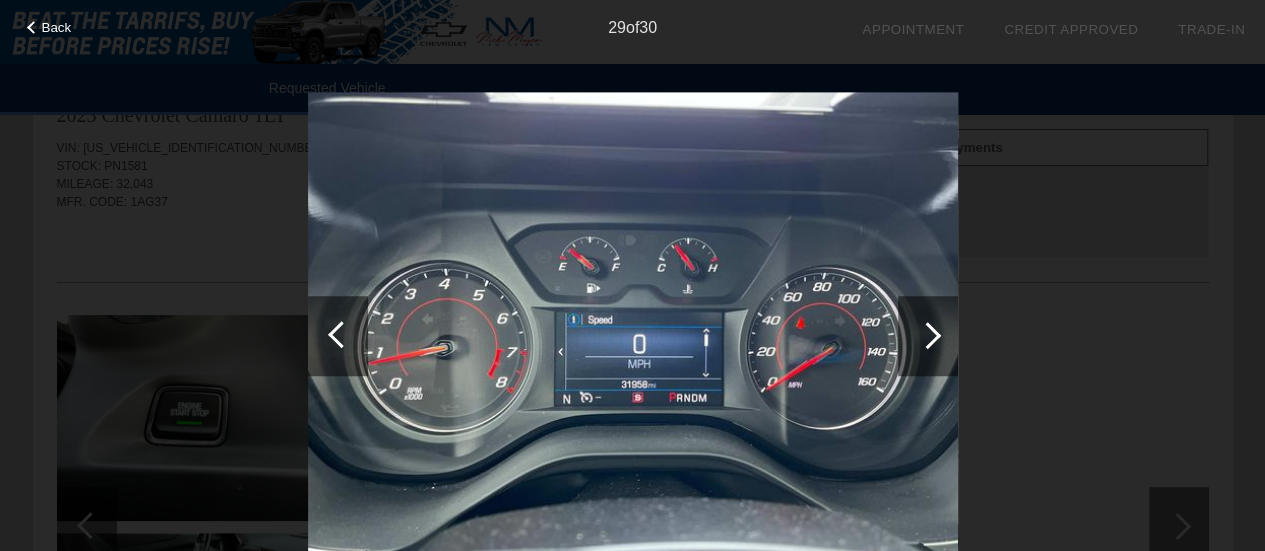 scroll, scrollTop: 100, scrollLeft: 0, axis: vertical 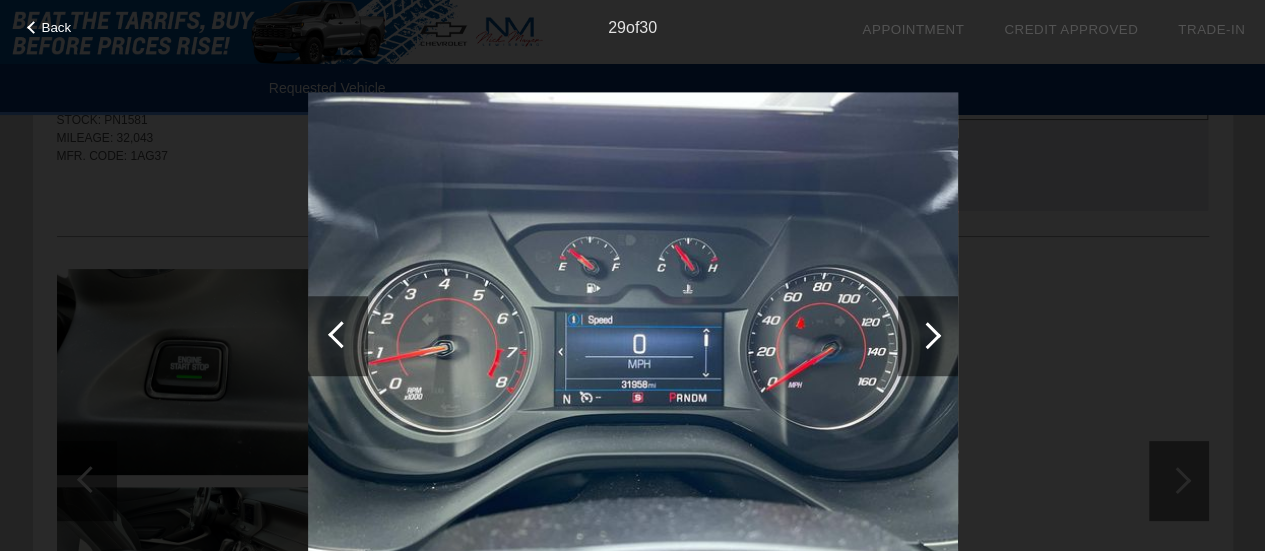 click on "29  of  30" at bounding box center (632, 20) 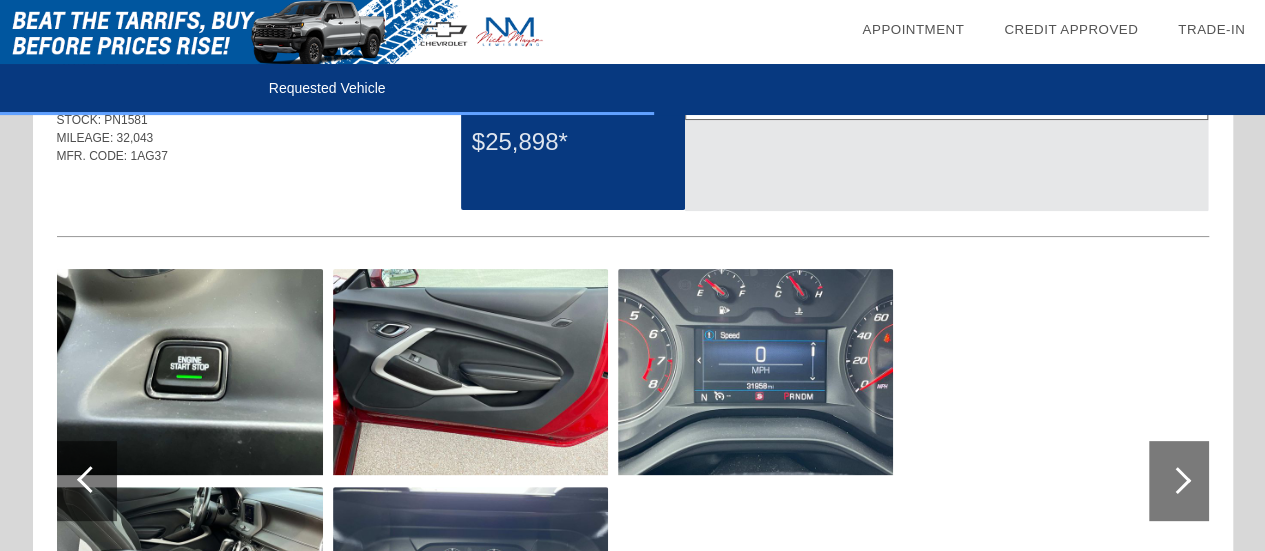 scroll, scrollTop: 0, scrollLeft: 0, axis: both 